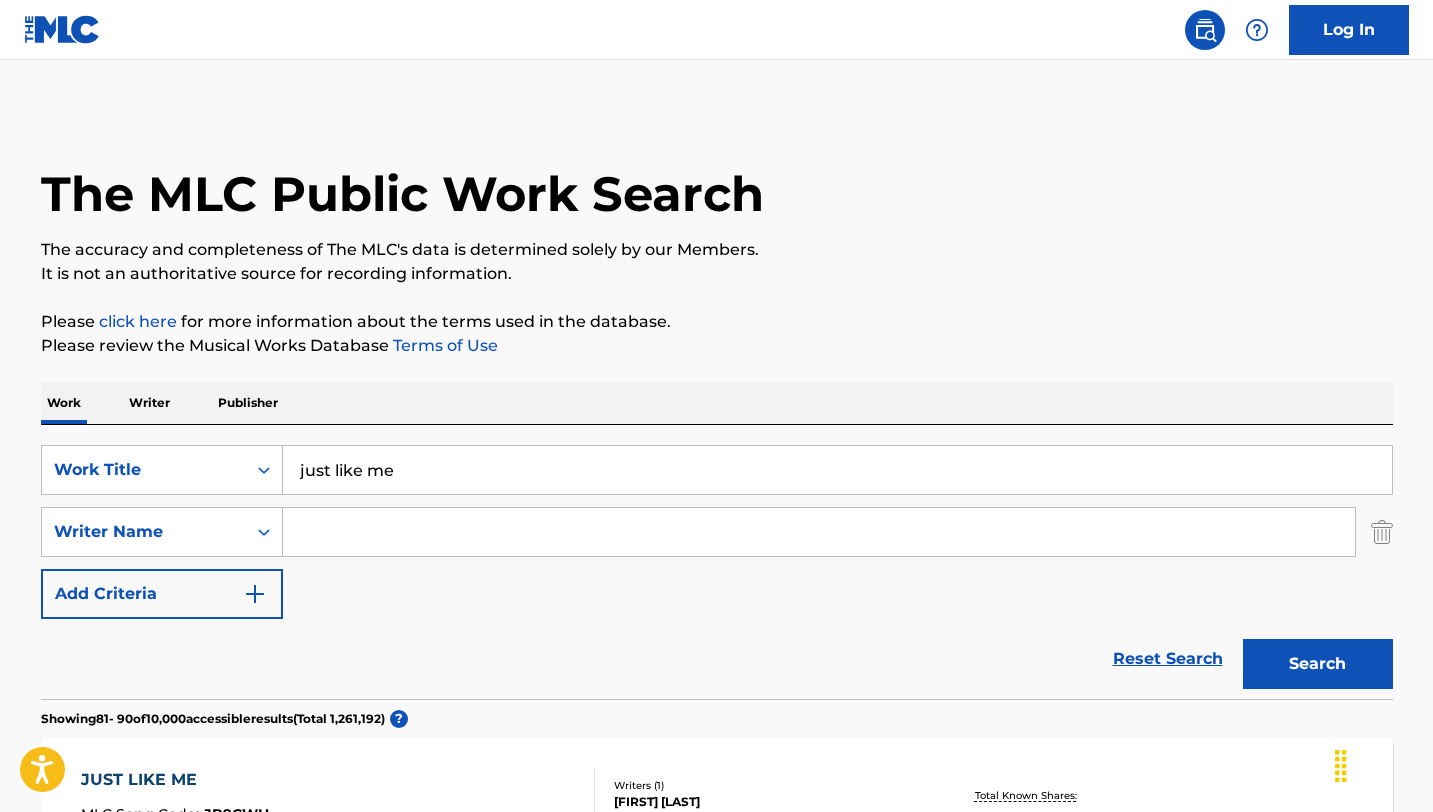 scroll, scrollTop: 73, scrollLeft: 0, axis: vertical 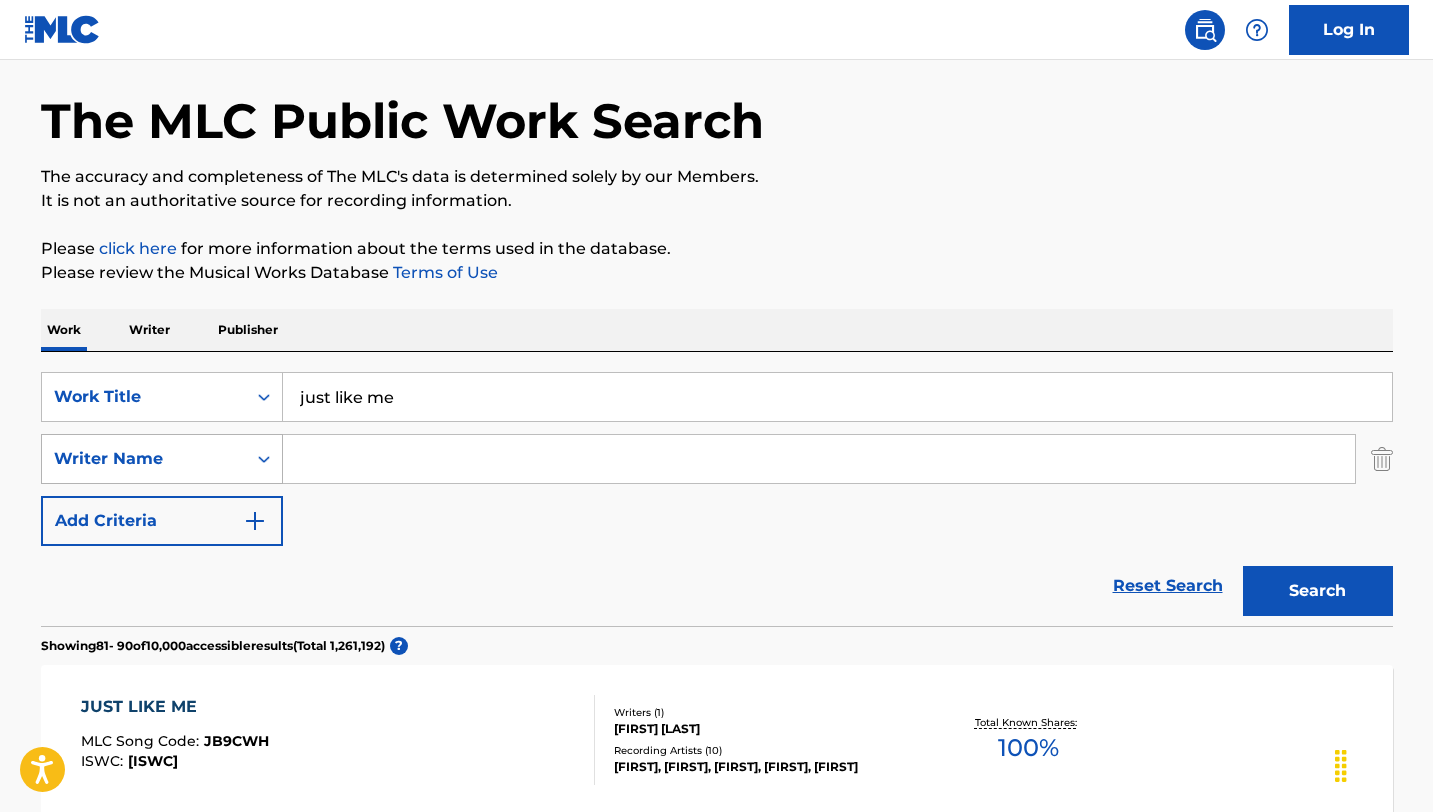 click 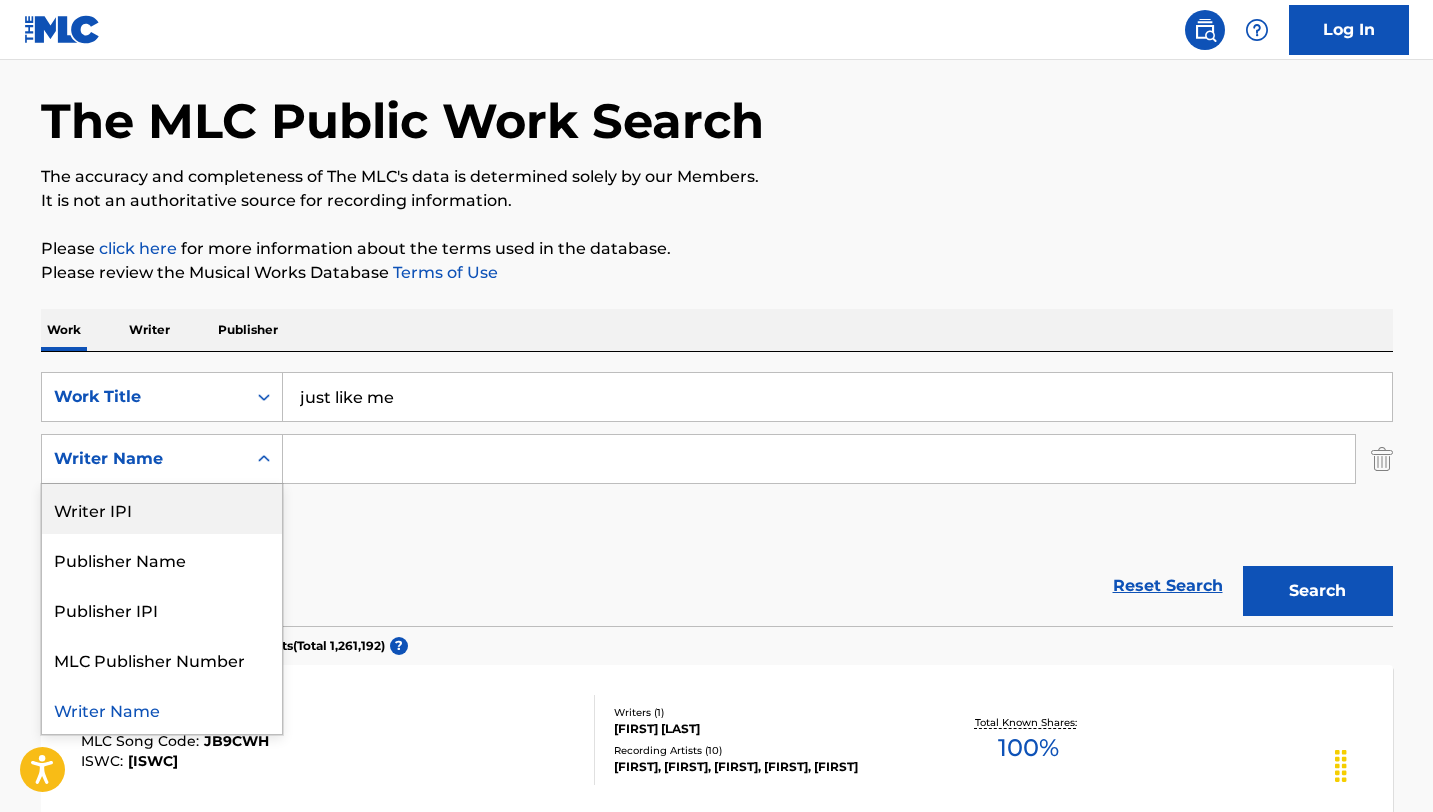 click on "Writer IPI" at bounding box center (162, 509) 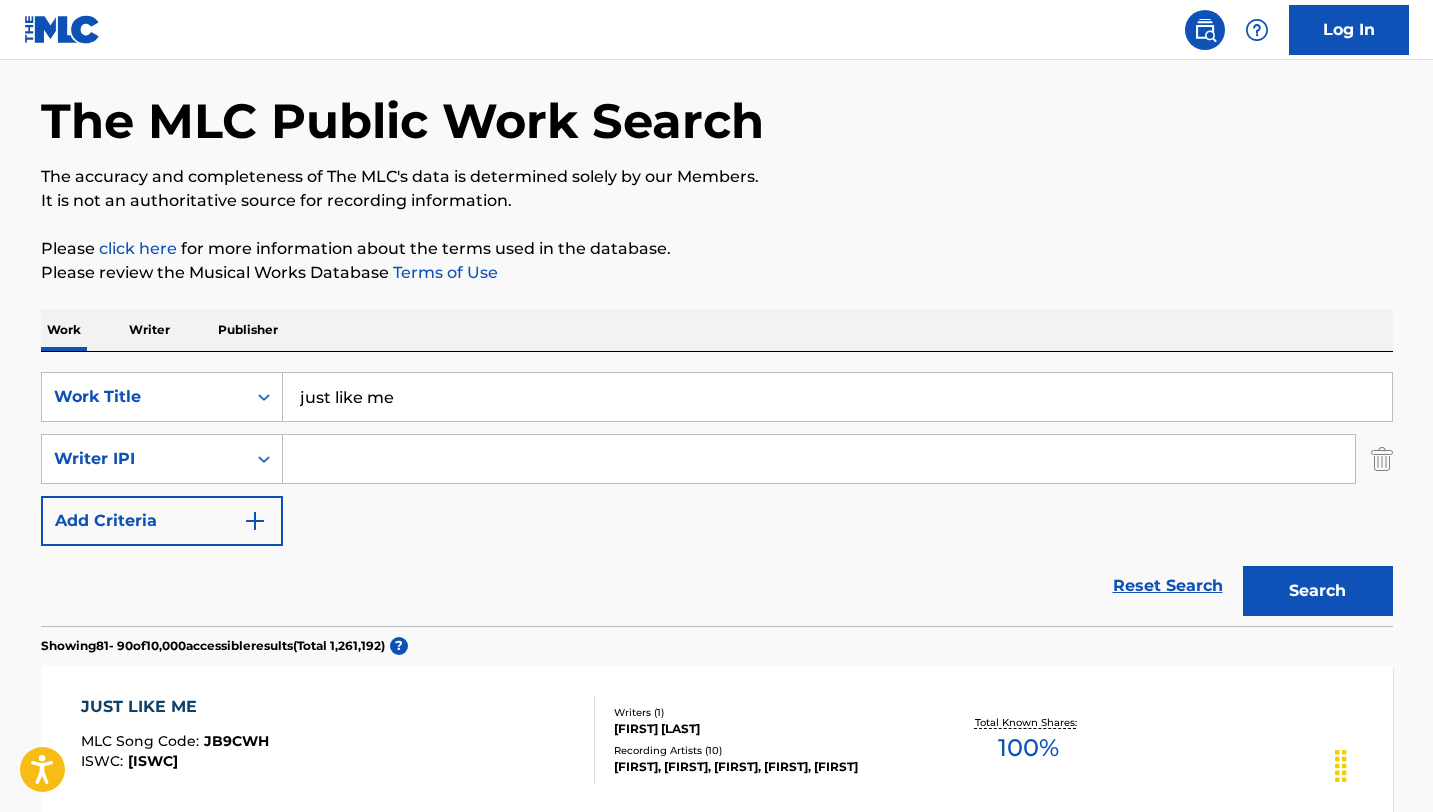 click on "Reset Search" at bounding box center [1168, 586] 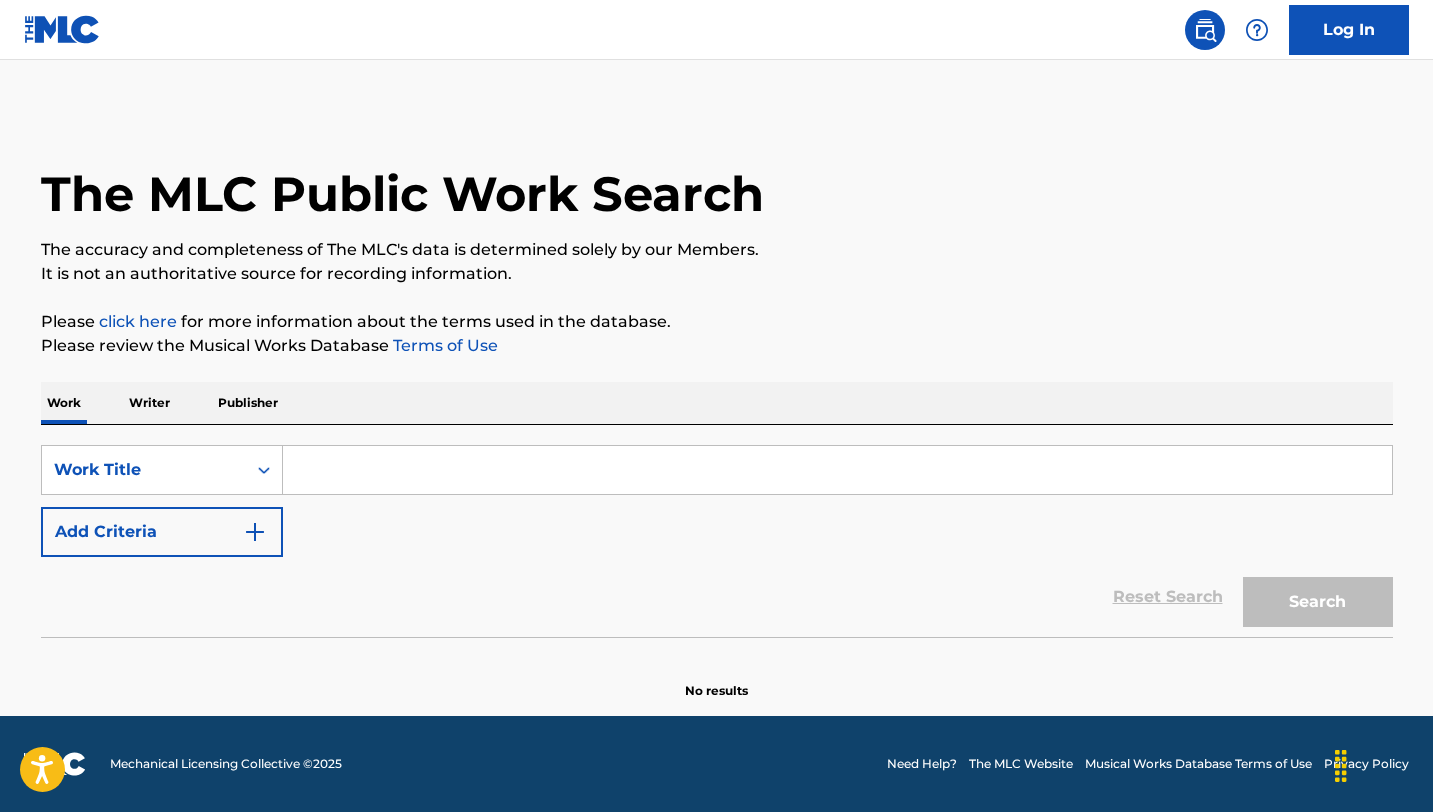 scroll, scrollTop: 0, scrollLeft: 0, axis: both 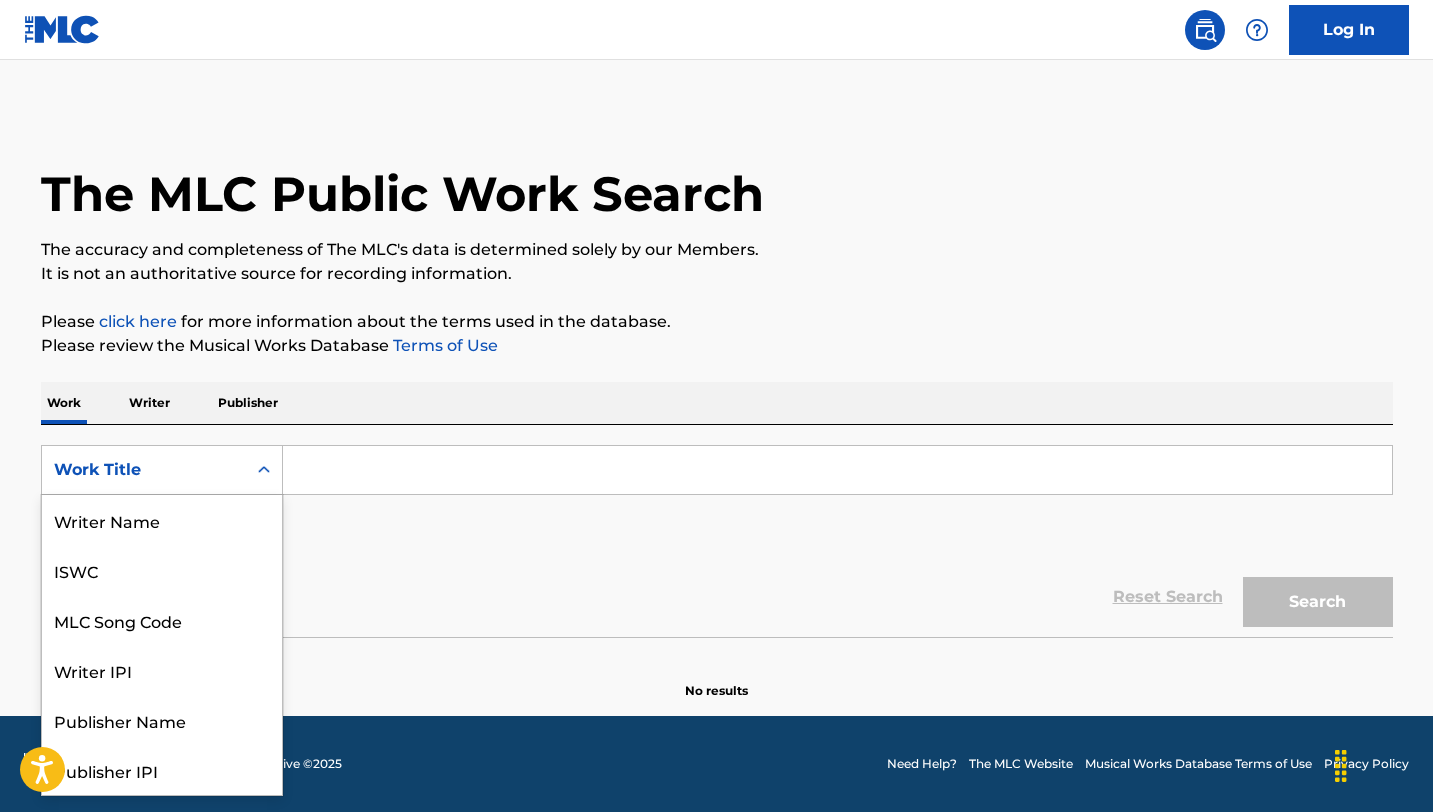 click 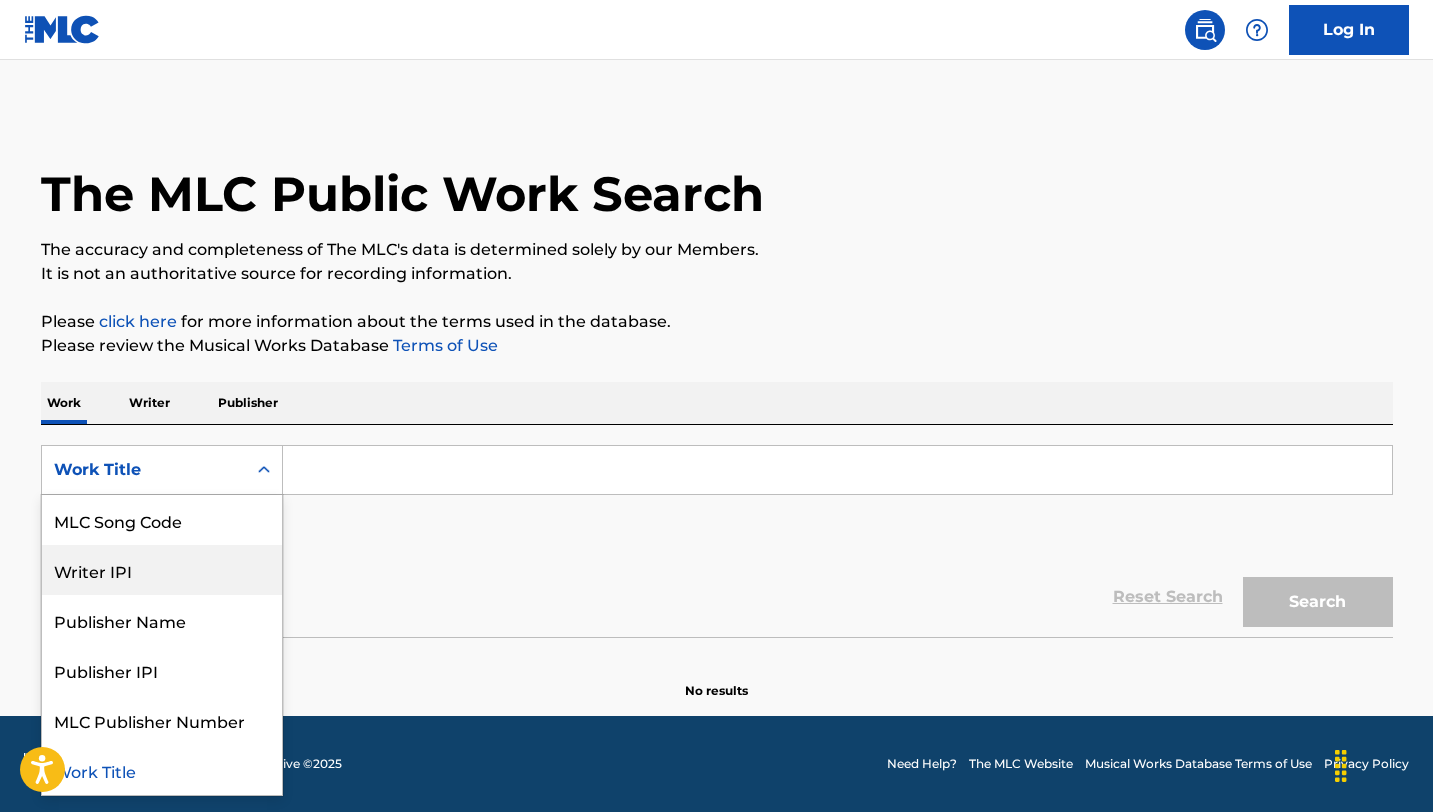 click on "Writer IPI" at bounding box center (162, 570) 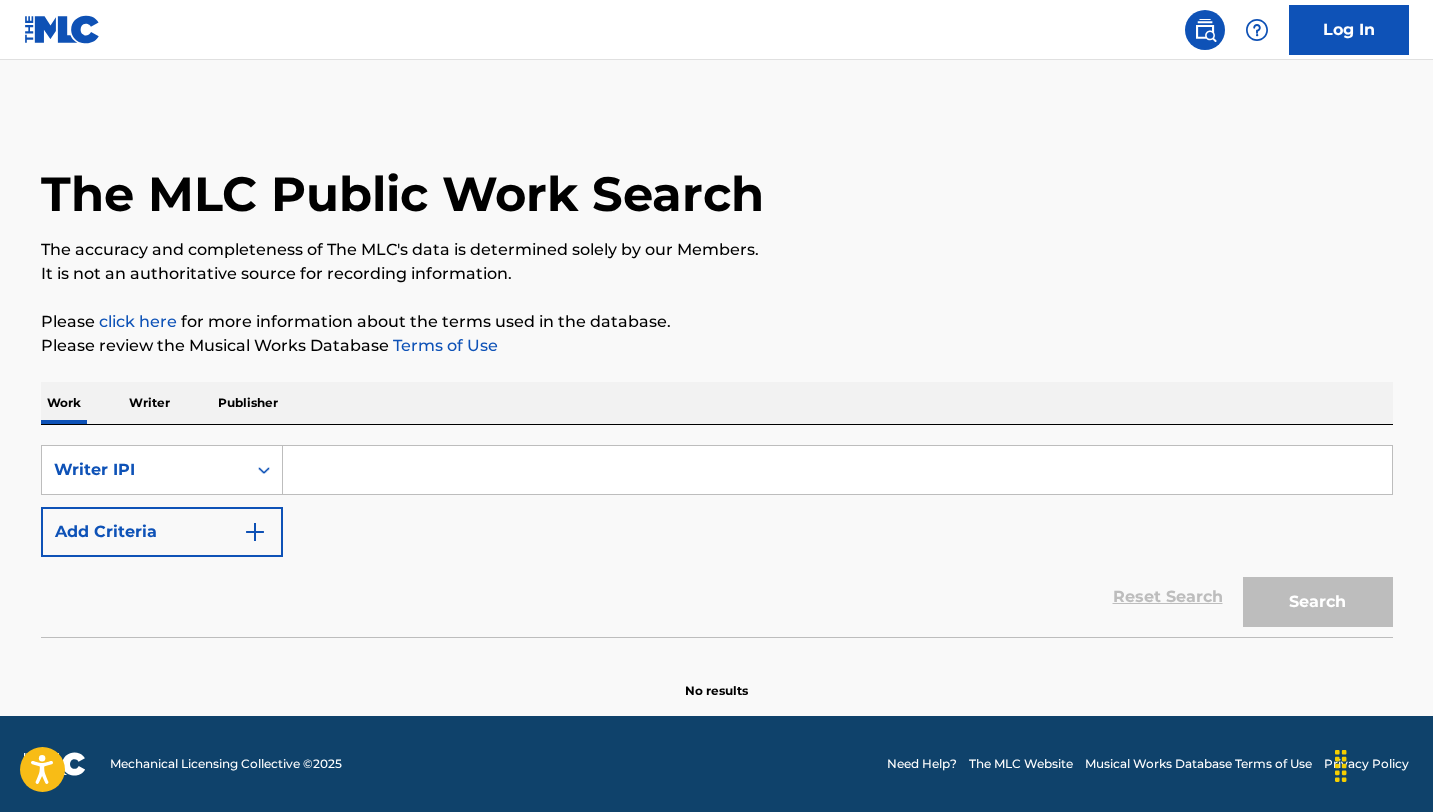 click at bounding box center (837, 470) 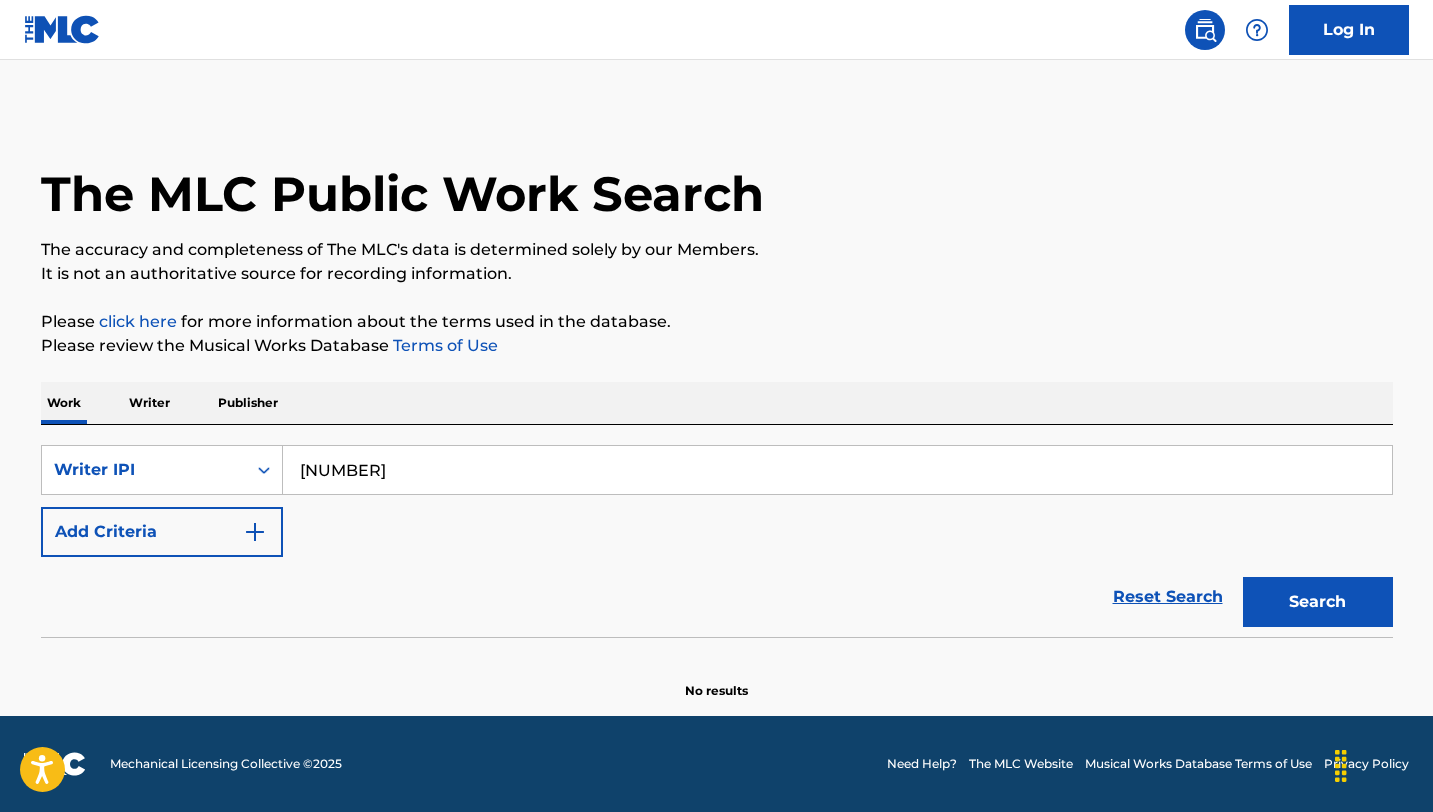 type on "[NUMBER]" 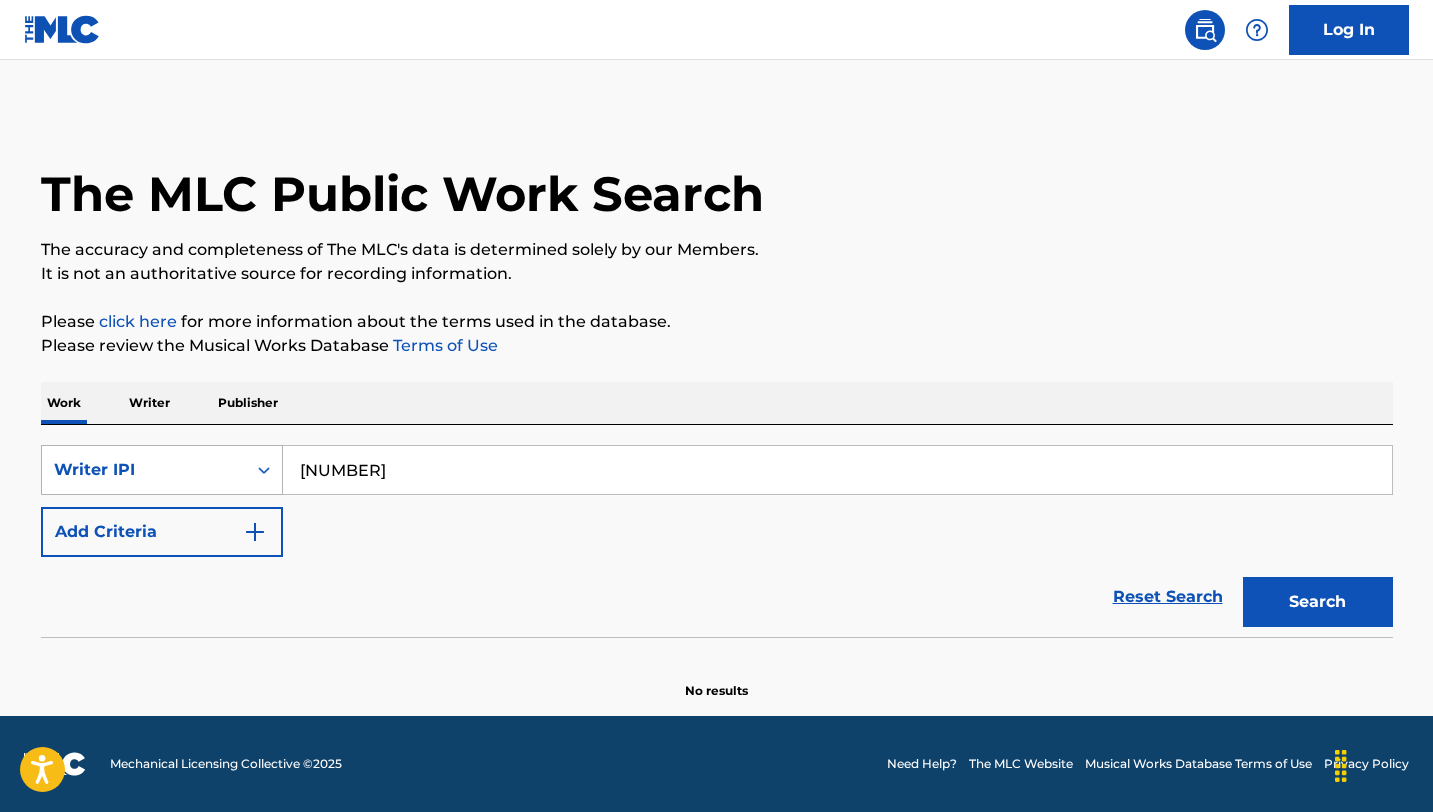 click 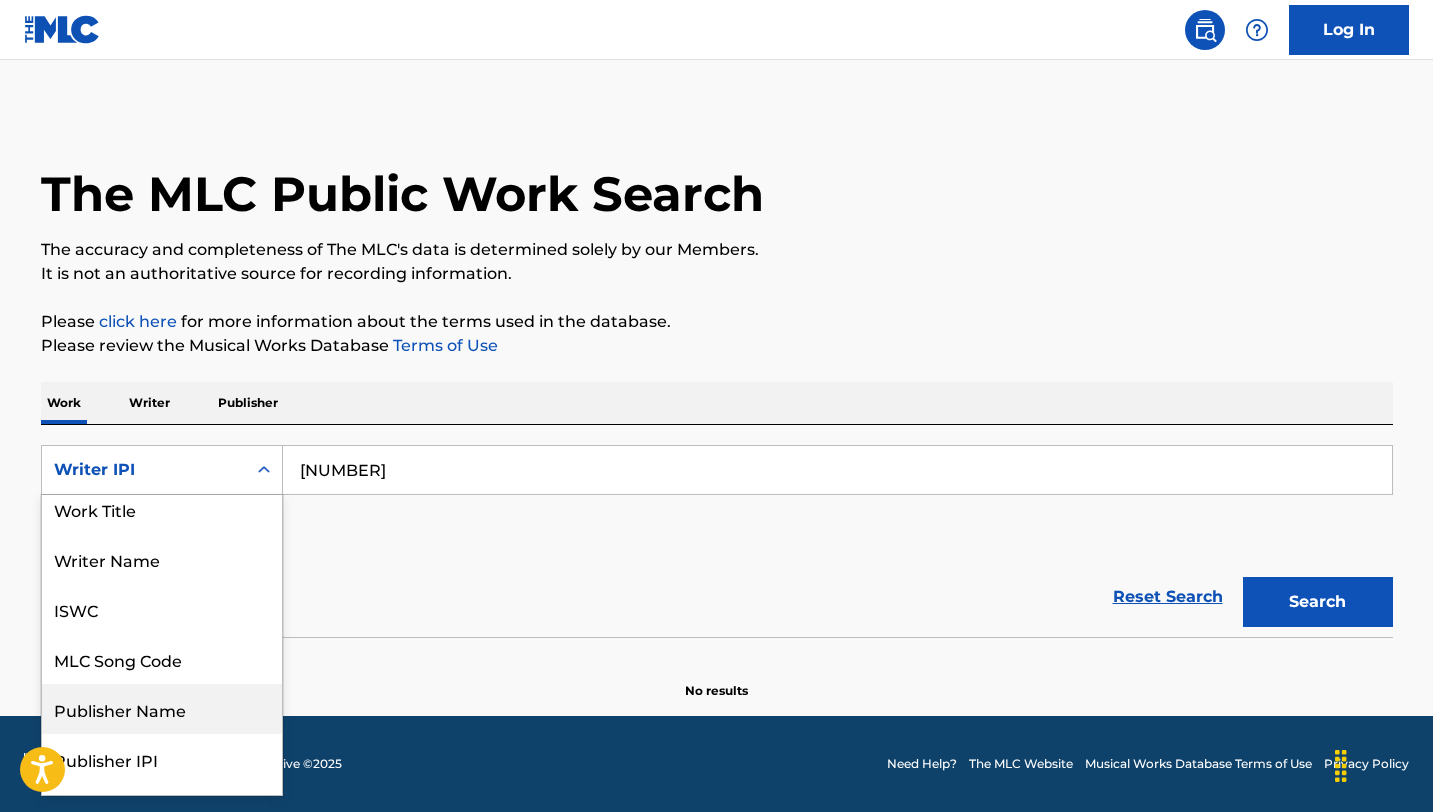 scroll, scrollTop: 0, scrollLeft: 0, axis: both 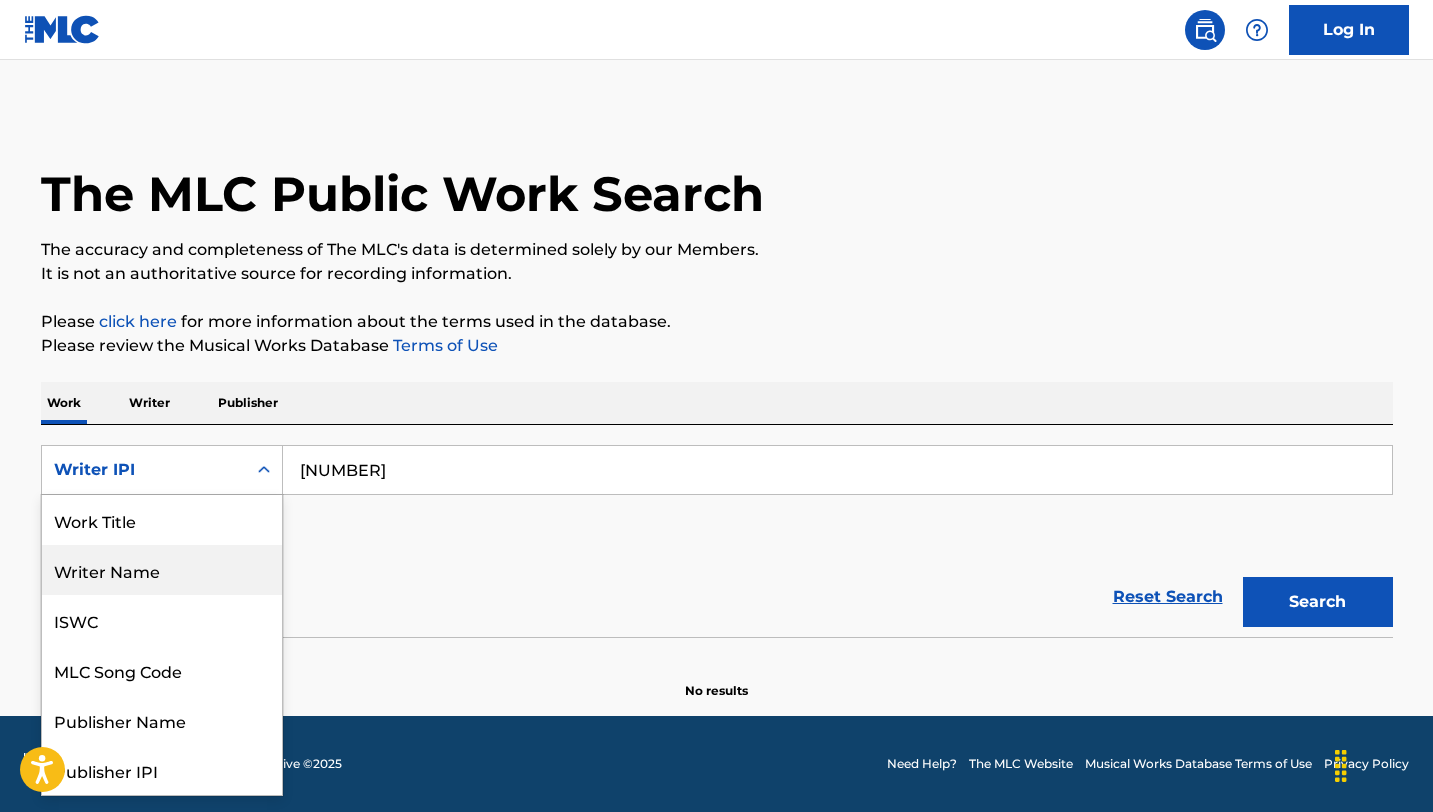 click on "Writer Name" at bounding box center [162, 570] 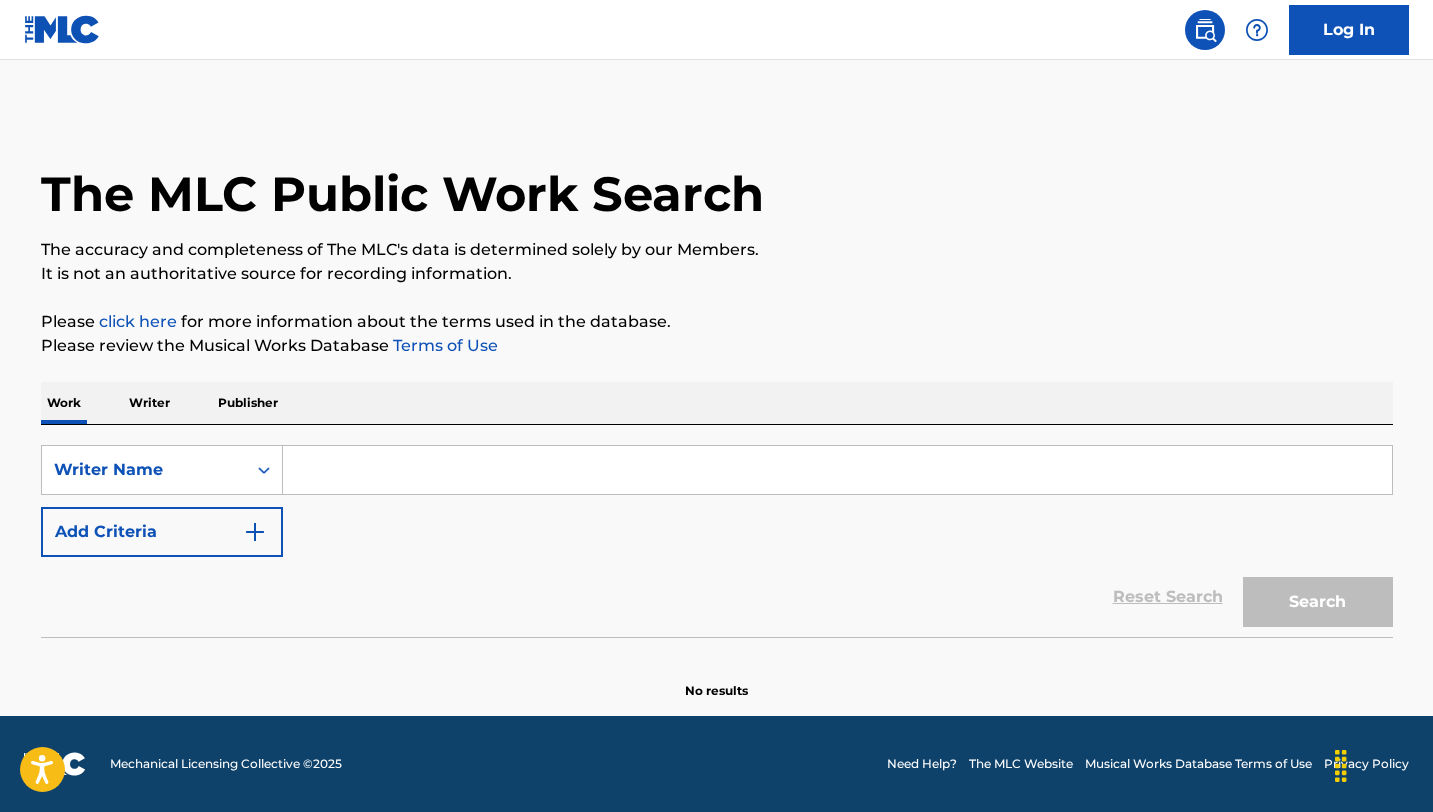 click at bounding box center (837, 470) 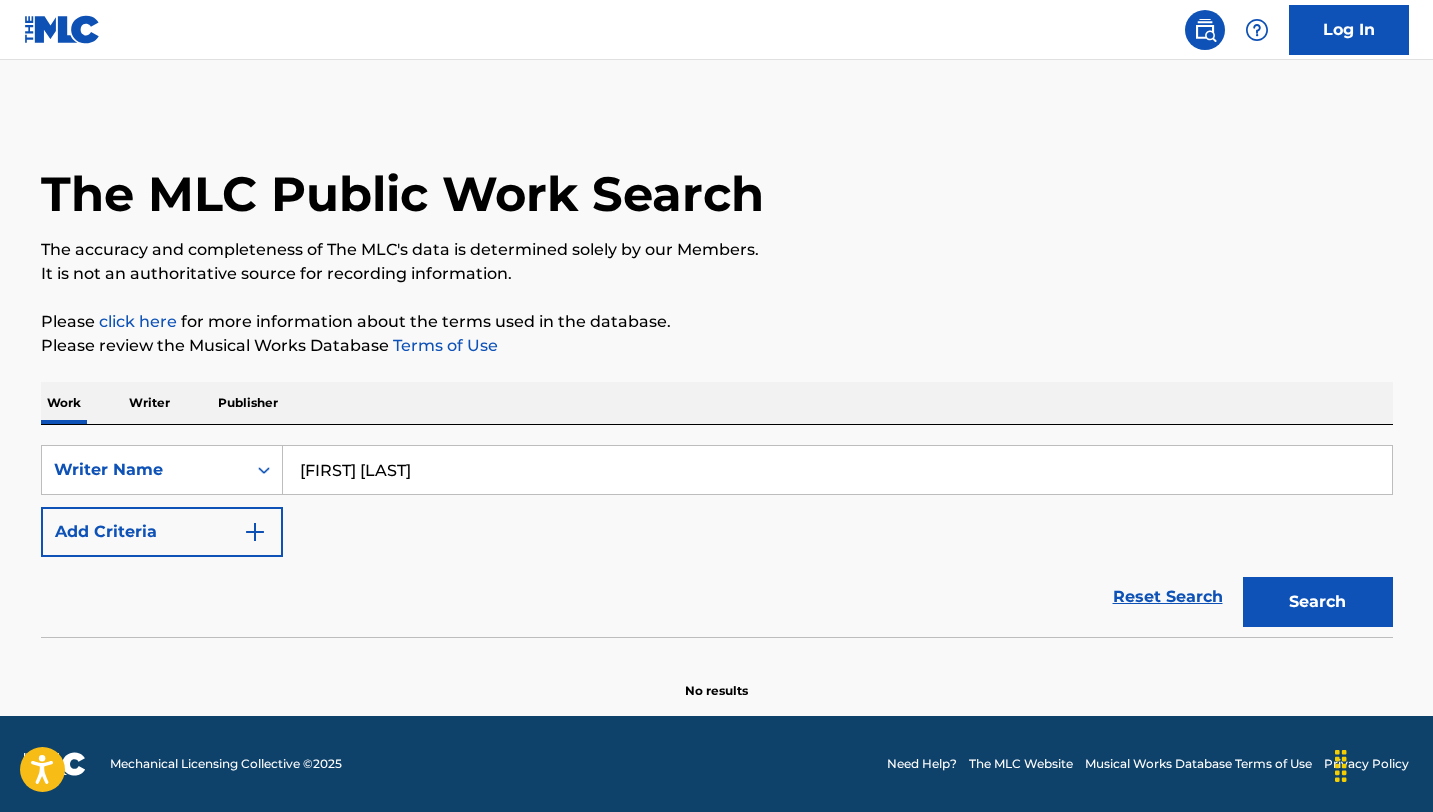 type on "[FIRST] [LAST]" 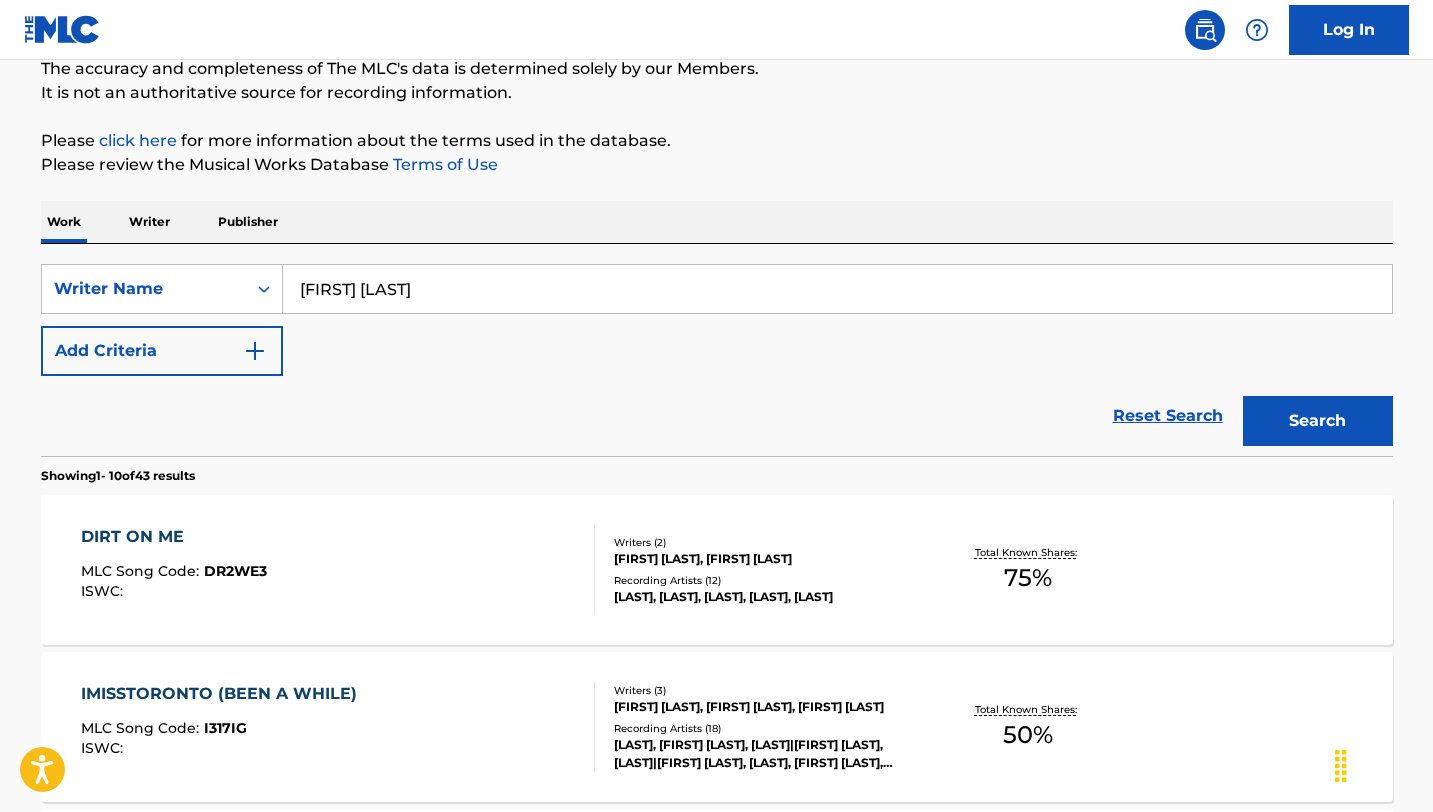 scroll, scrollTop: 184, scrollLeft: 0, axis: vertical 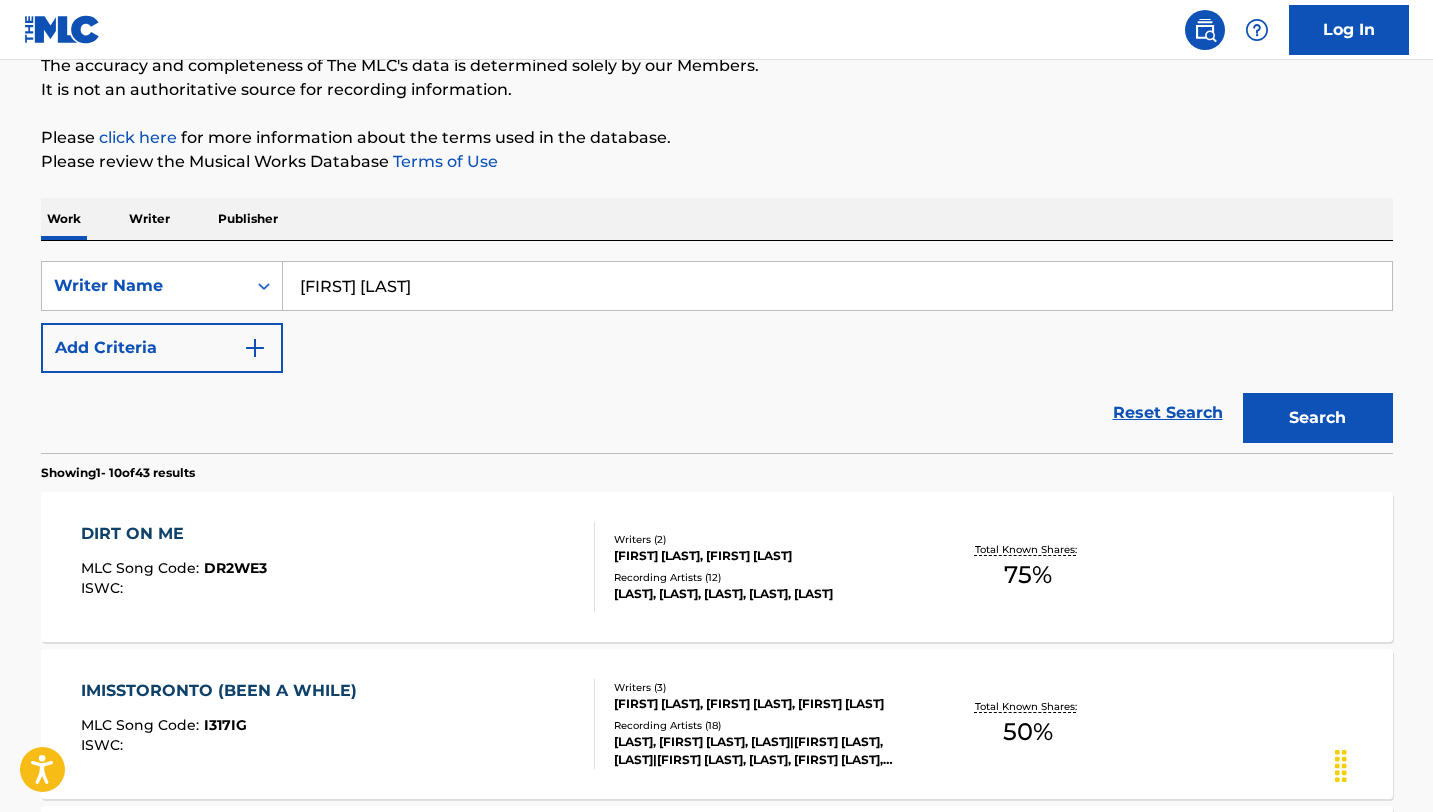 click on "DIRT ON ME" at bounding box center [174, 534] 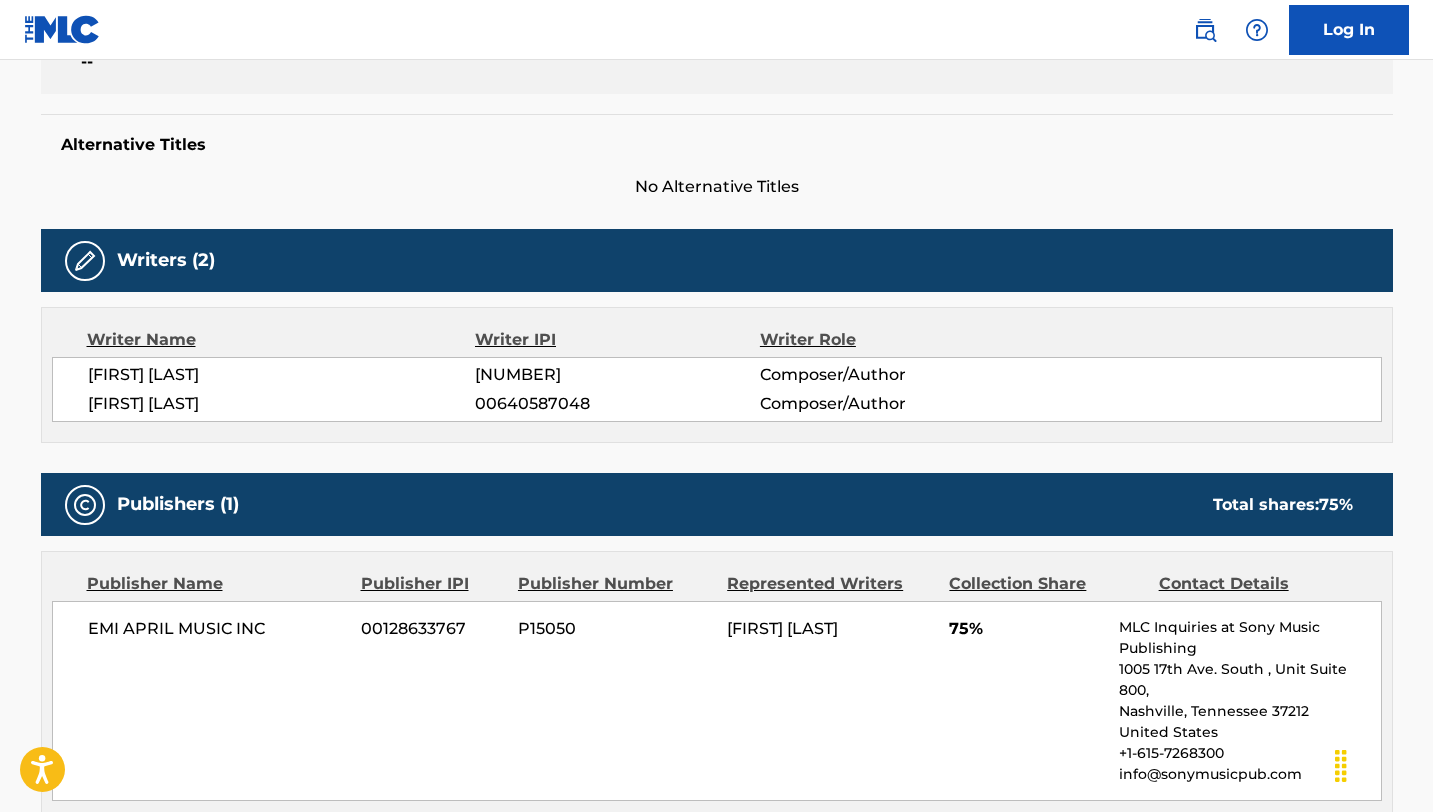 scroll, scrollTop: 0, scrollLeft: 0, axis: both 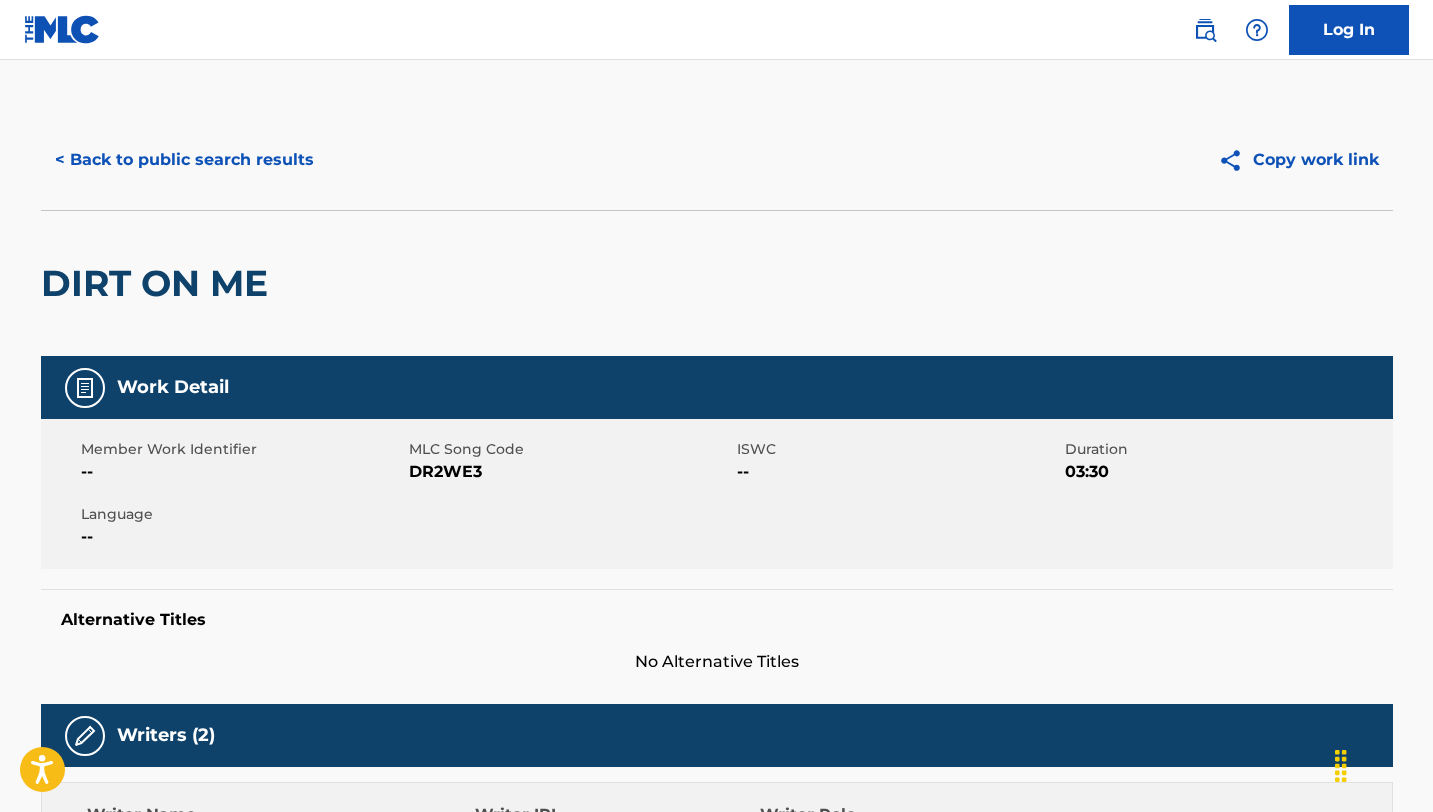 click on "< Back to public search results" at bounding box center (184, 160) 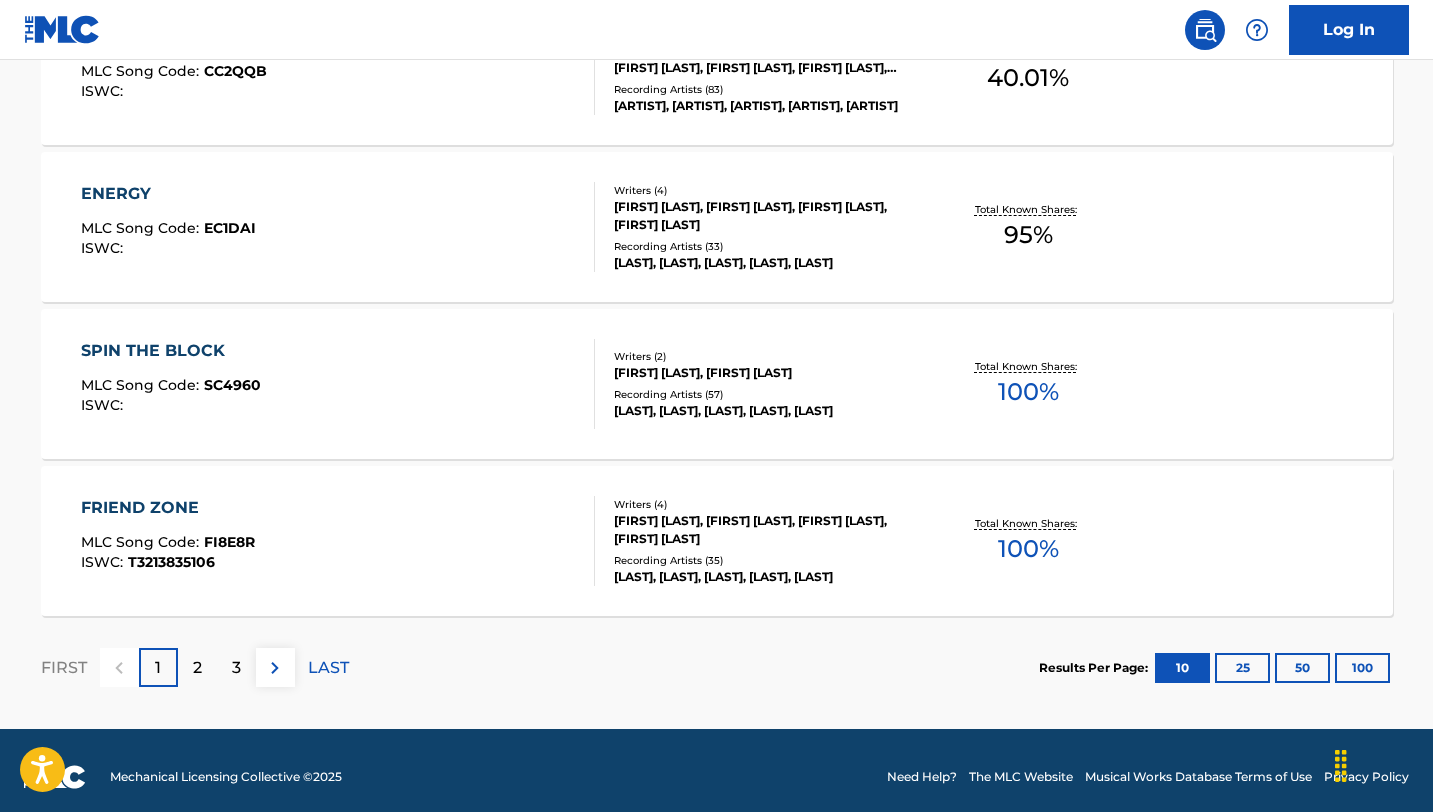 scroll, scrollTop: 1636, scrollLeft: 0, axis: vertical 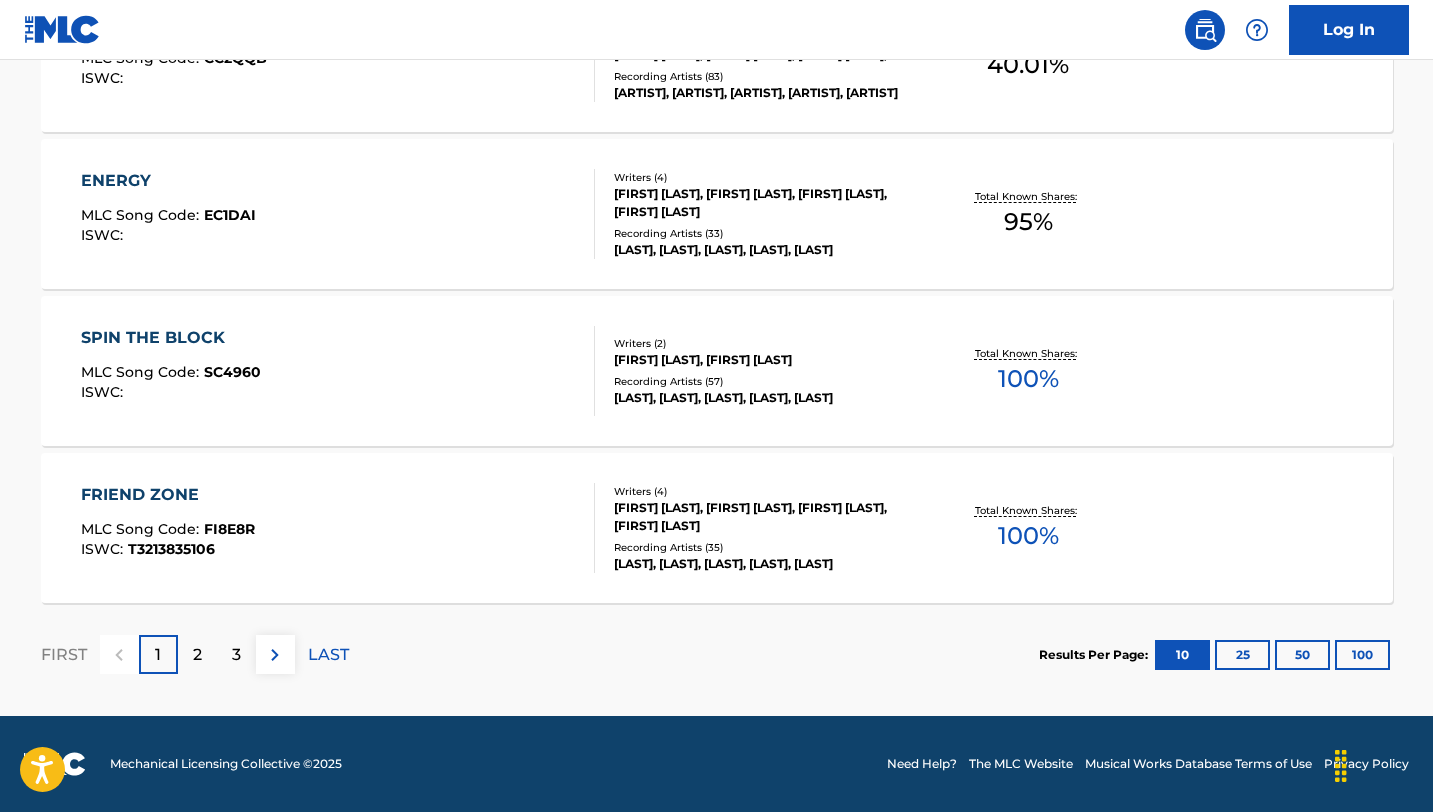 click on "100" at bounding box center [1362, 655] 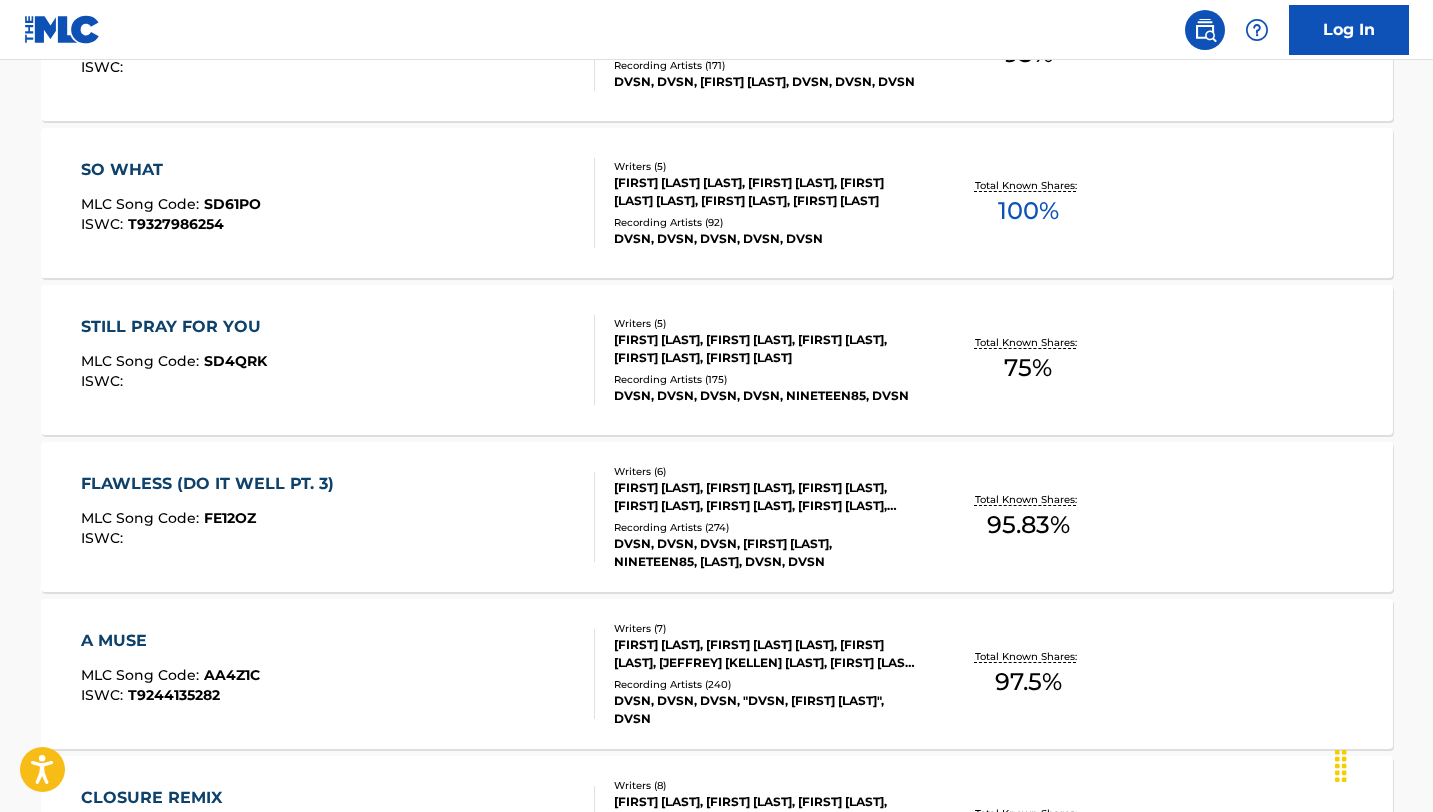 scroll, scrollTop: 6808, scrollLeft: 0, axis: vertical 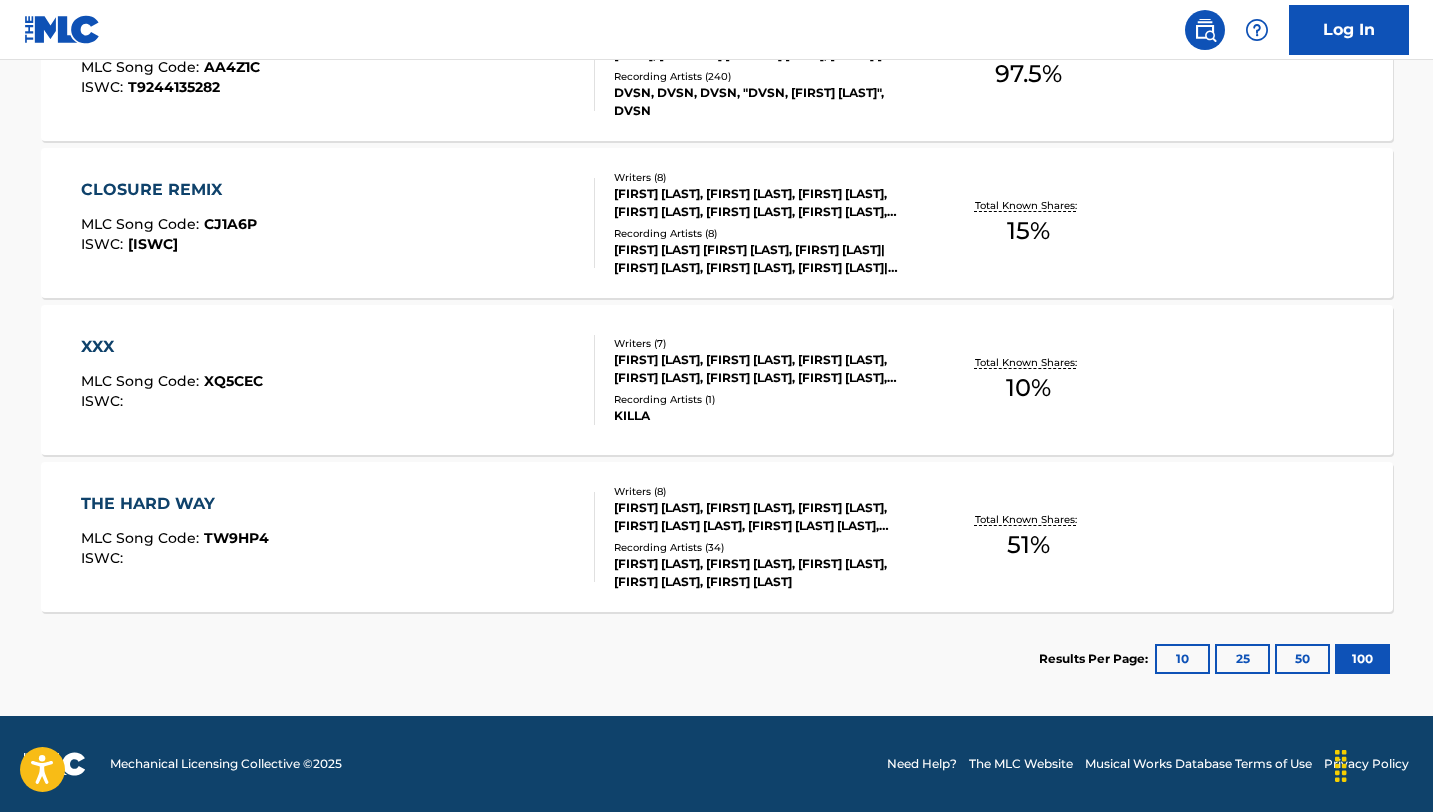 click on "THE HARD WAY" at bounding box center (175, 504) 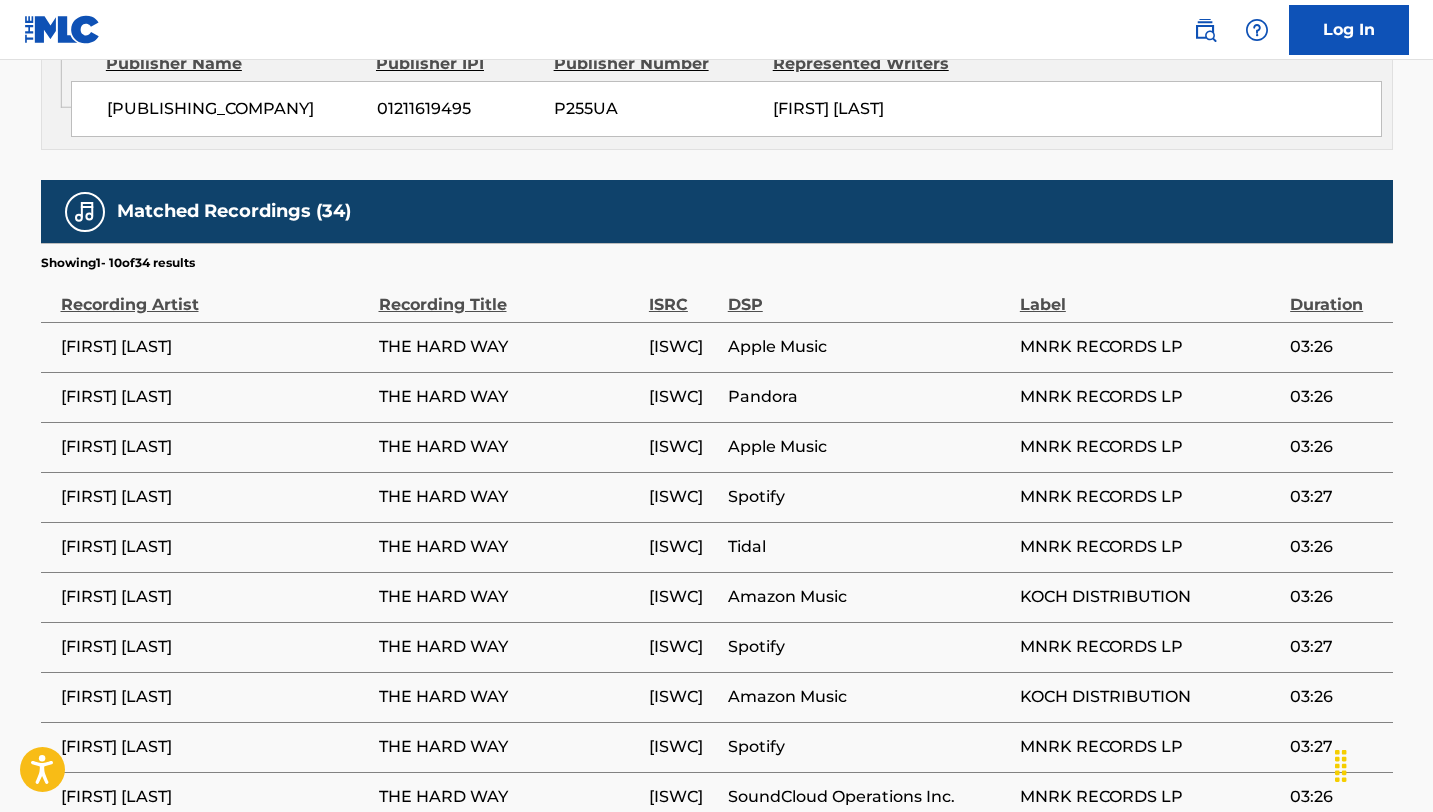 scroll, scrollTop: 2167, scrollLeft: 0, axis: vertical 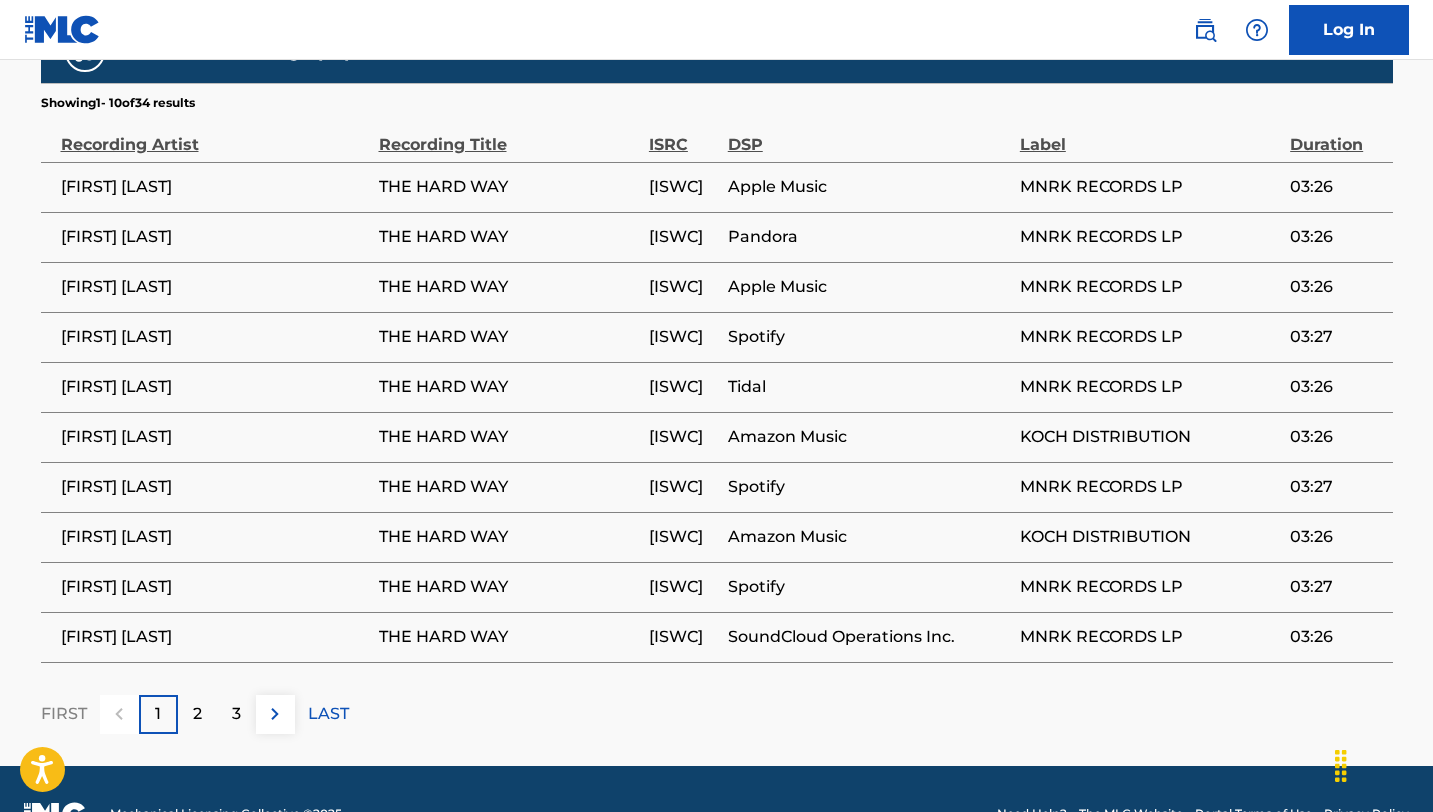 click on "2" at bounding box center (197, 714) 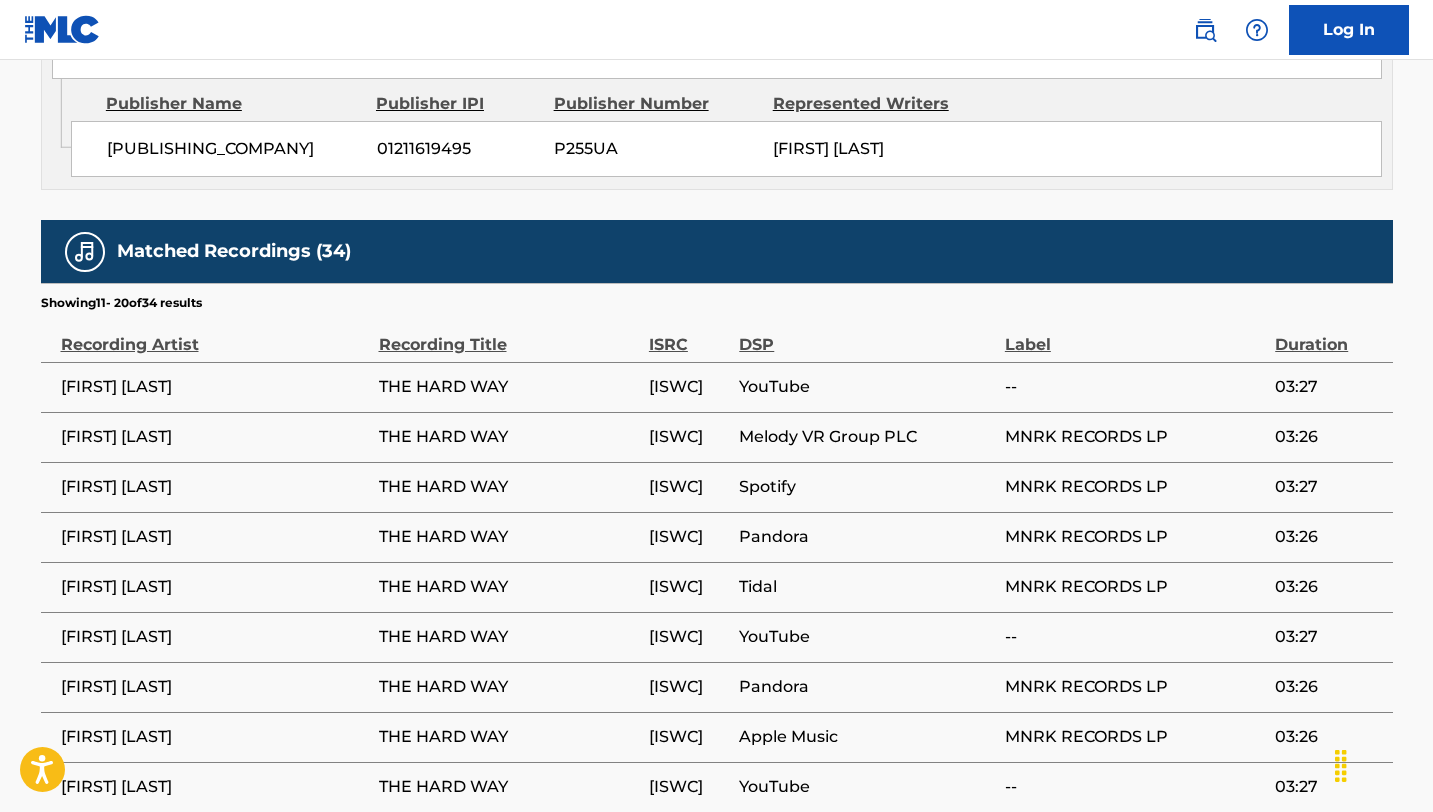 scroll, scrollTop: 2167, scrollLeft: 0, axis: vertical 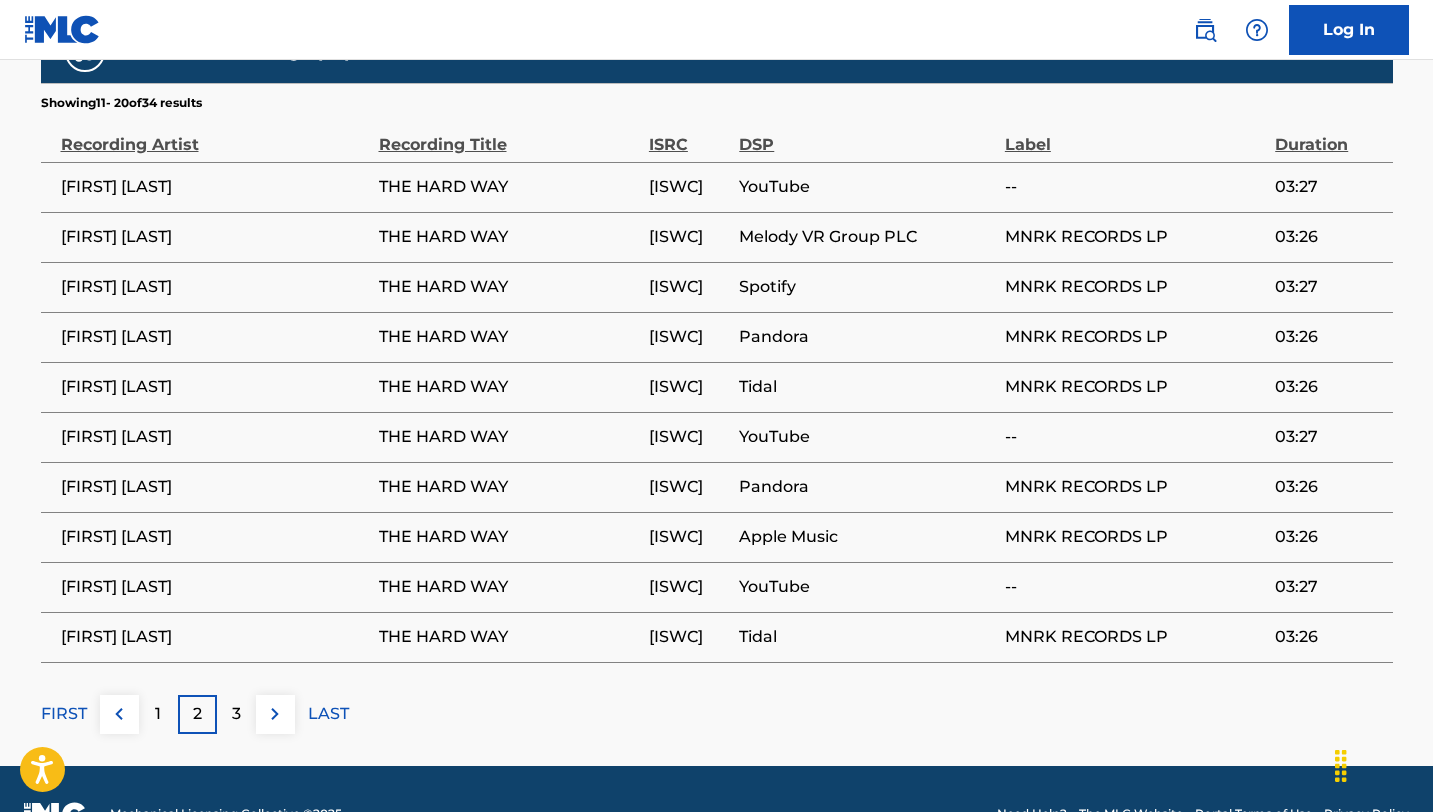 click on "LAST" at bounding box center [328, 714] 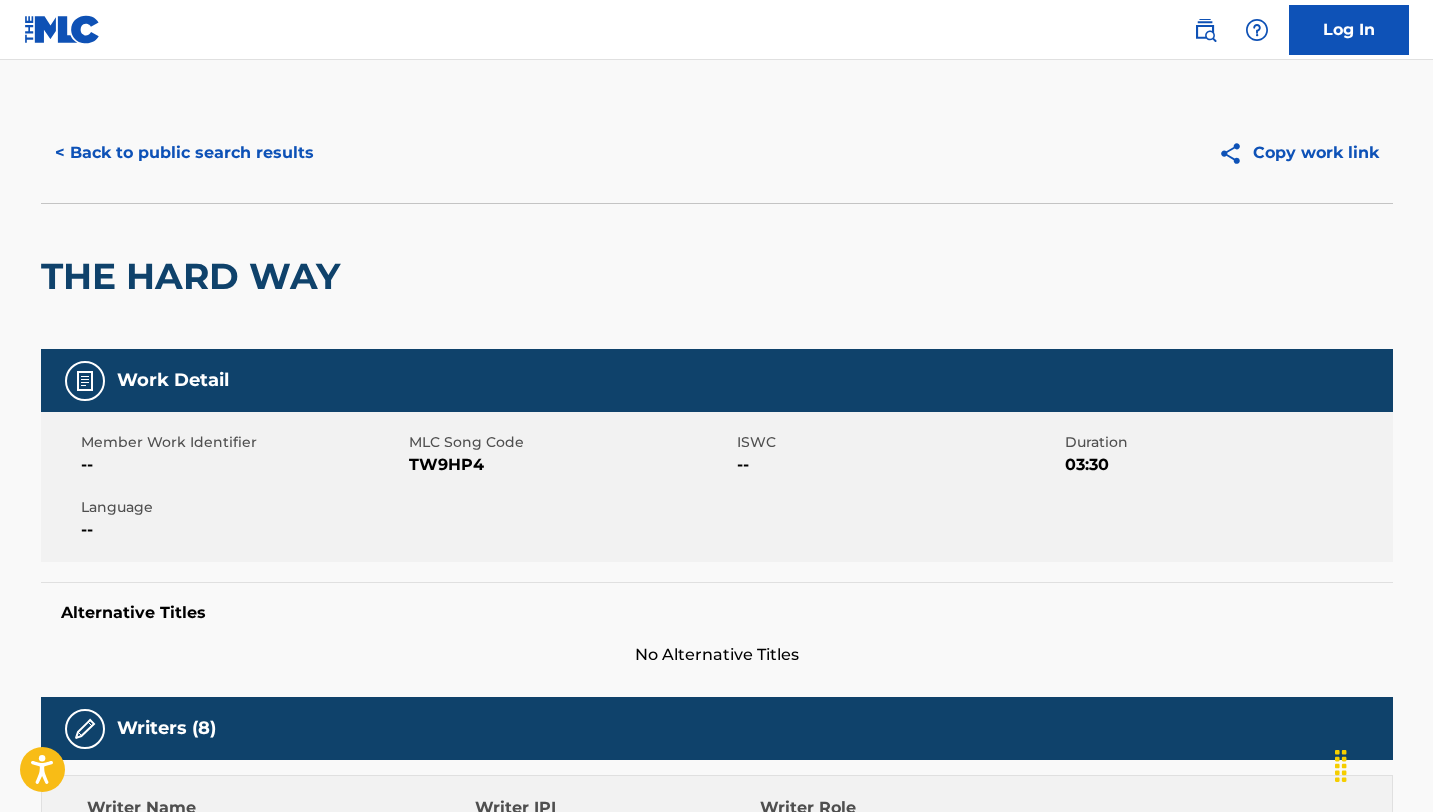 scroll, scrollTop: 0, scrollLeft: 0, axis: both 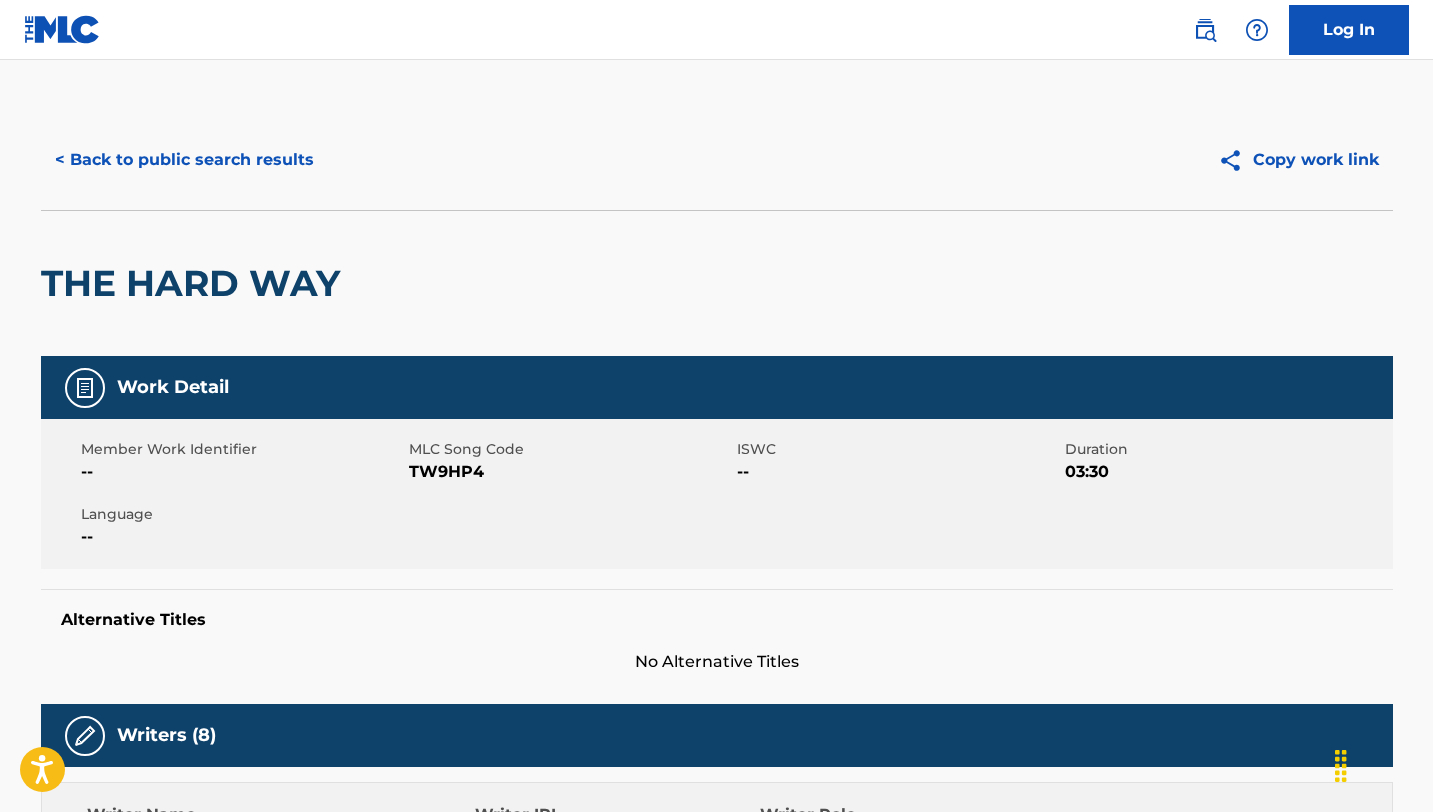 click on "< Back to public search results" at bounding box center [184, 160] 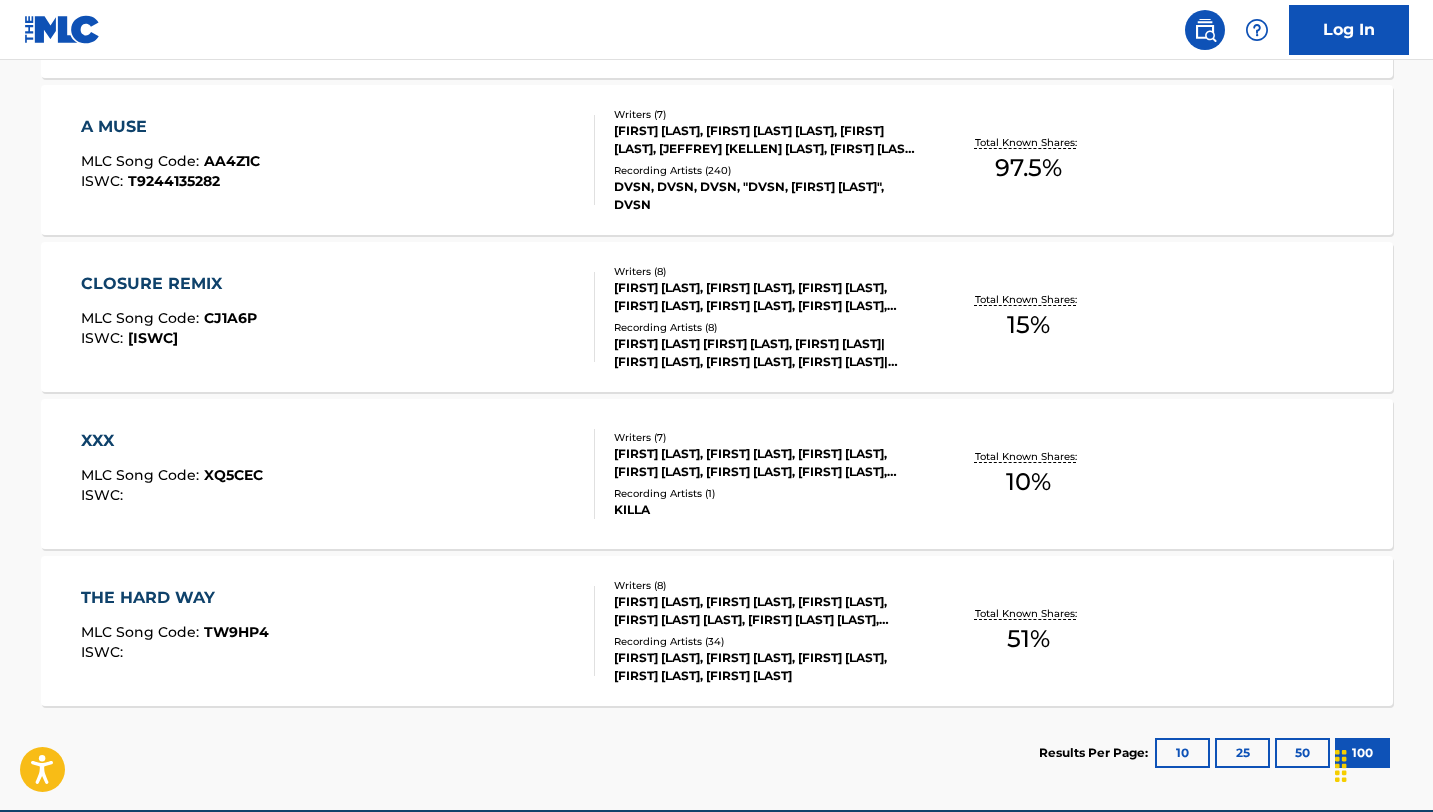 scroll, scrollTop: 6683, scrollLeft: 0, axis: vertical 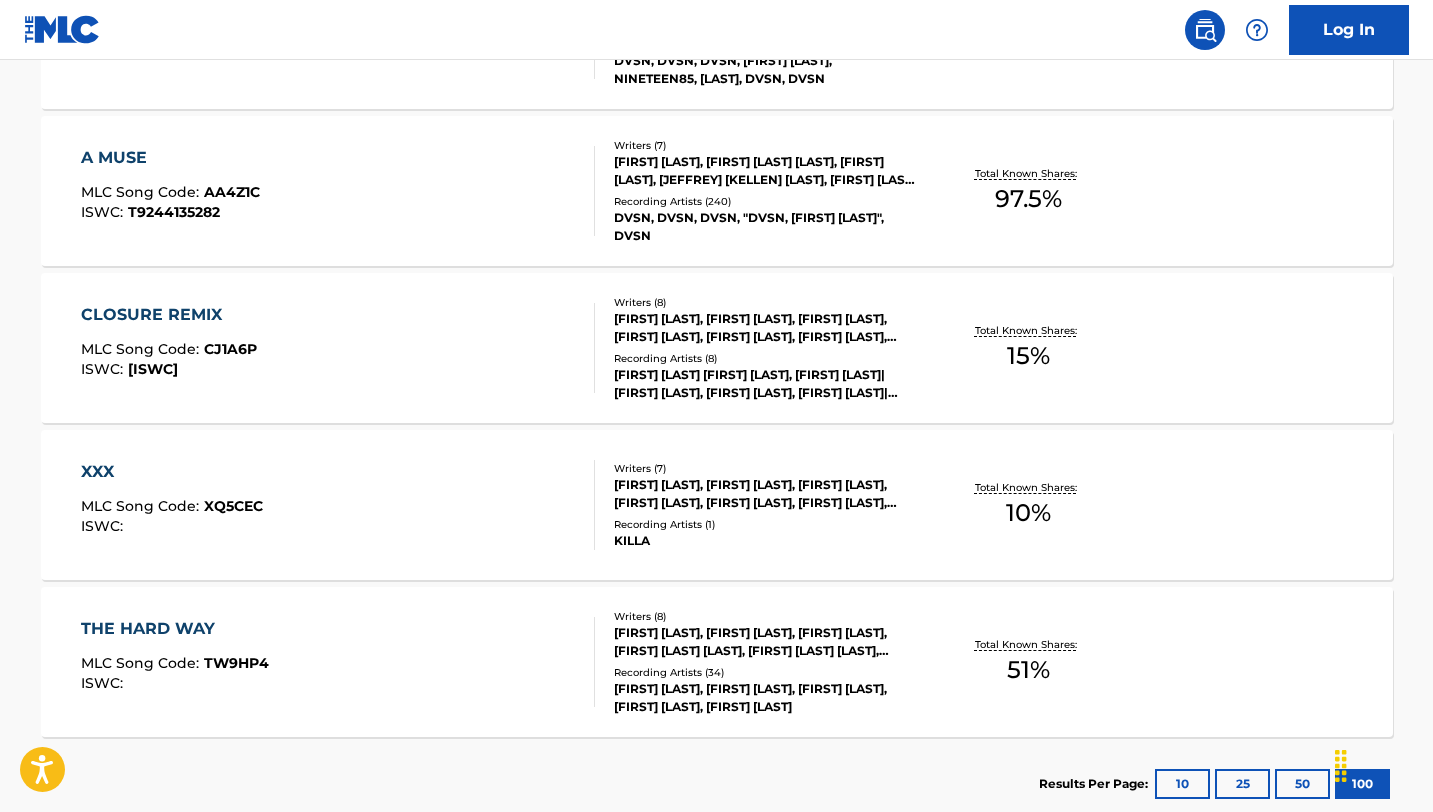 click on "XXX" at bounding box center (172, 472) 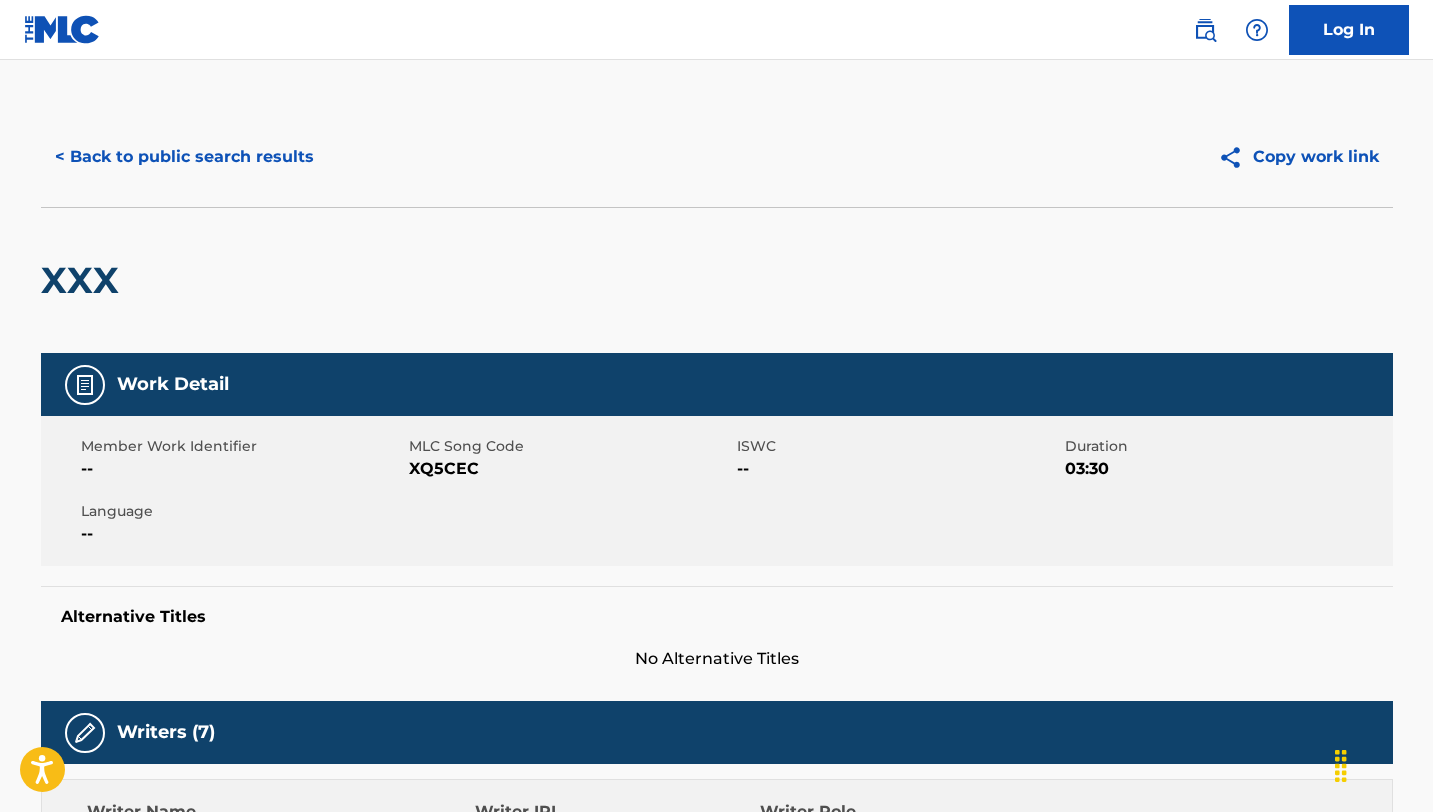 scroll, scrollTop: 0, scrollLeft: 0, axis: both 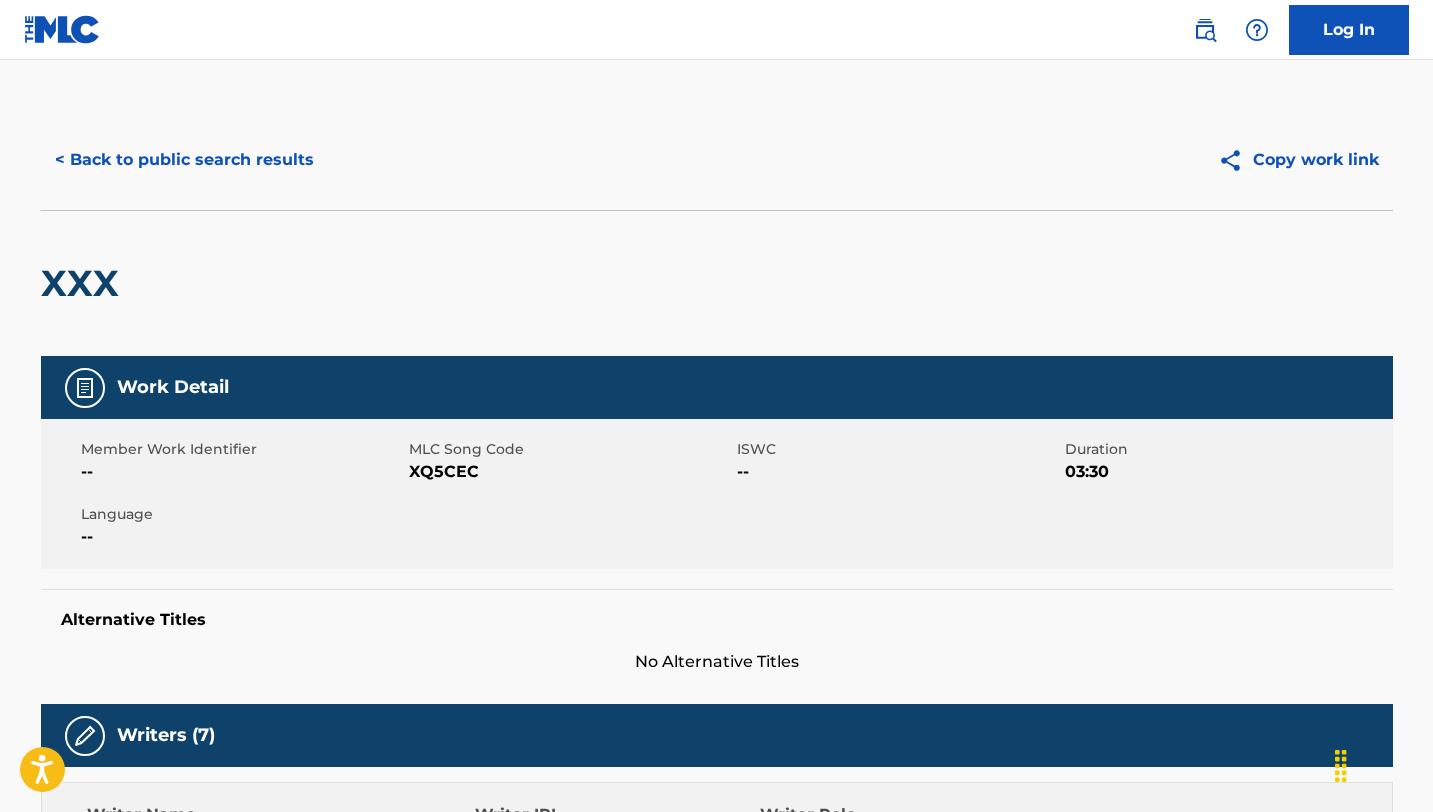 click on "< Back to public search results" at bounding box center (184, 160) 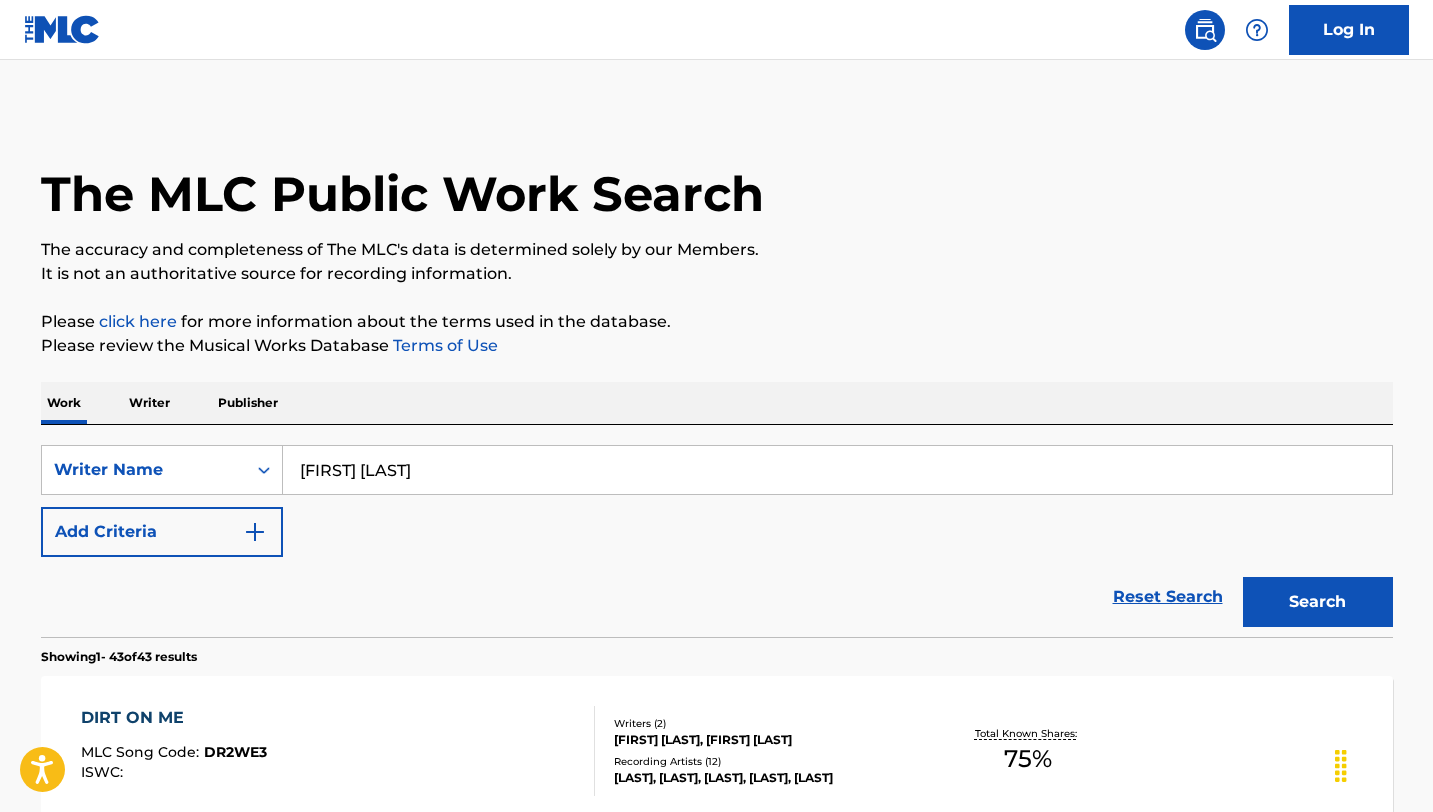 scroll, scrollTop: 6735, scrollLeft: 0, axis: vertical 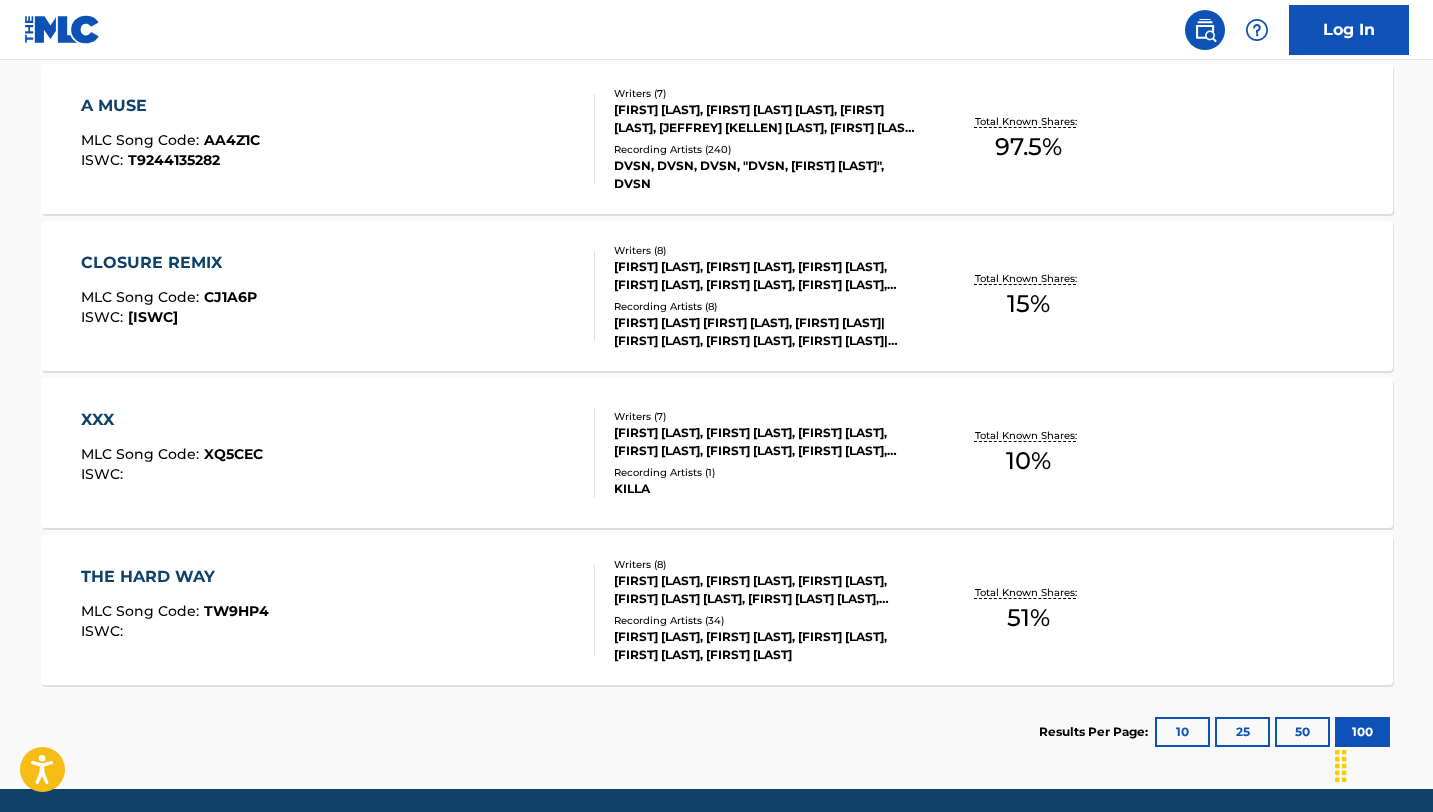 click on "CLOSURE REMIX" at bounding box center [169, 263] 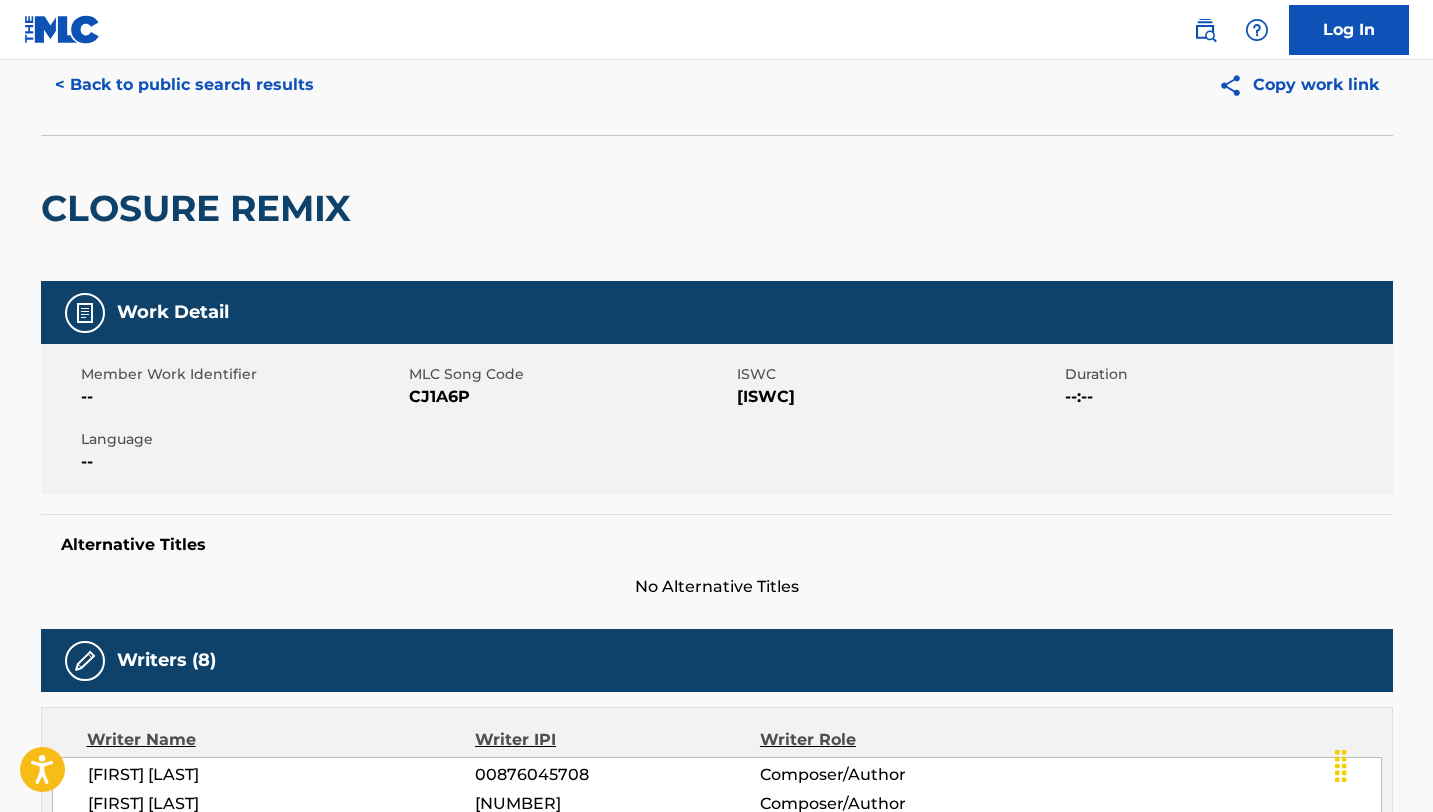 scroll, scrollTop: 0, scrollLeft: 0, axis: both 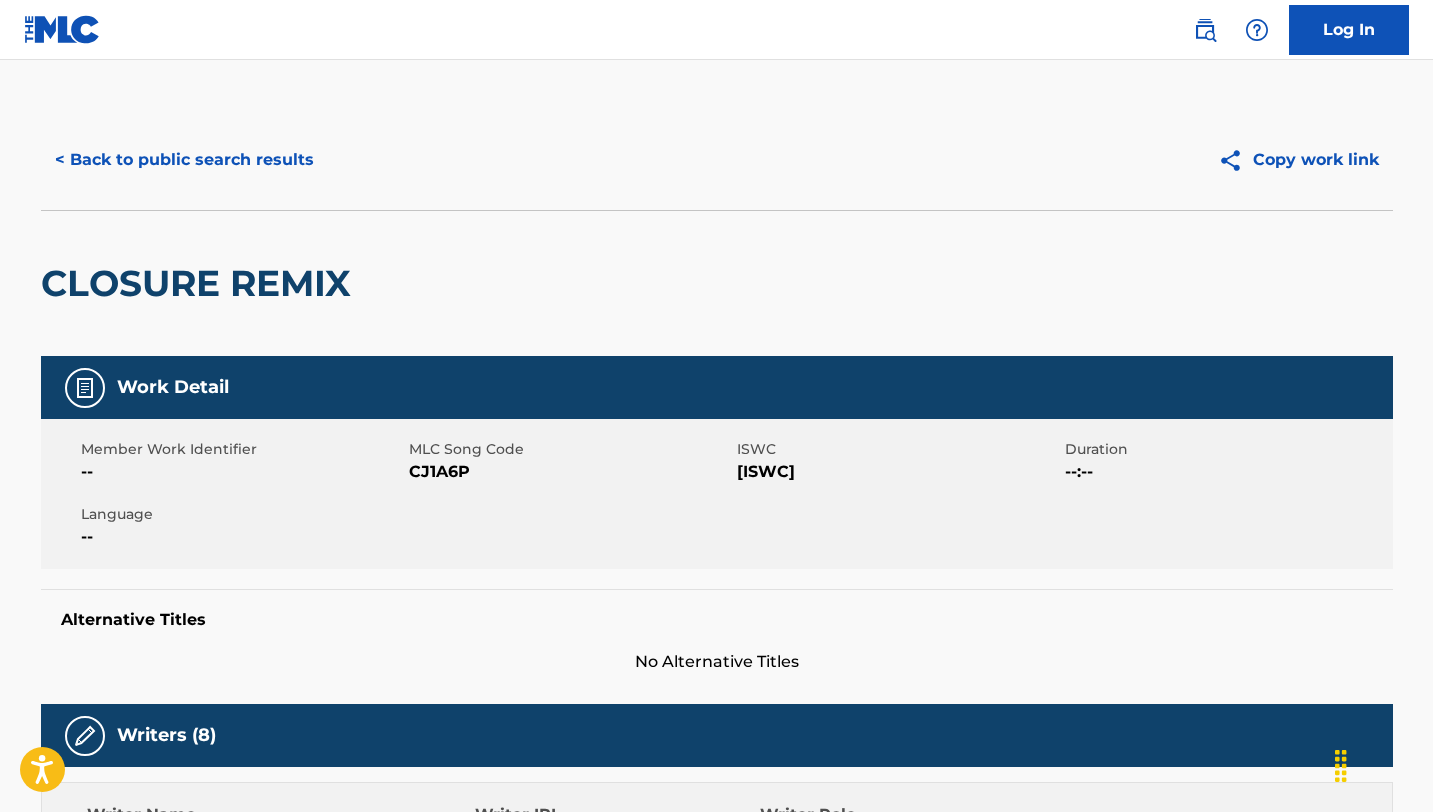 click on "< Back to public search results" at bounding box center (184, 160) 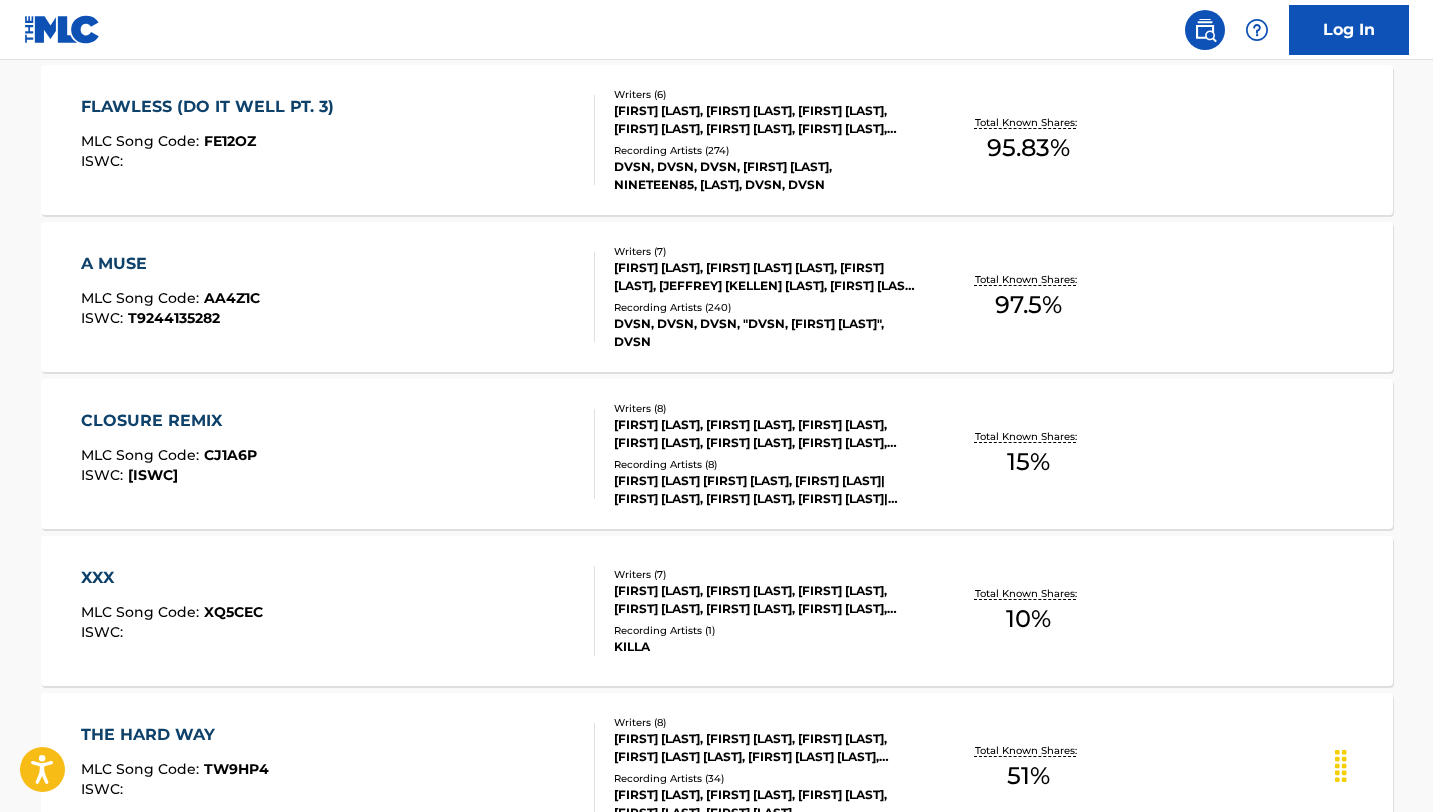 scroll, scrollTop: 6571, scrollLeft: 0, axis: vertical 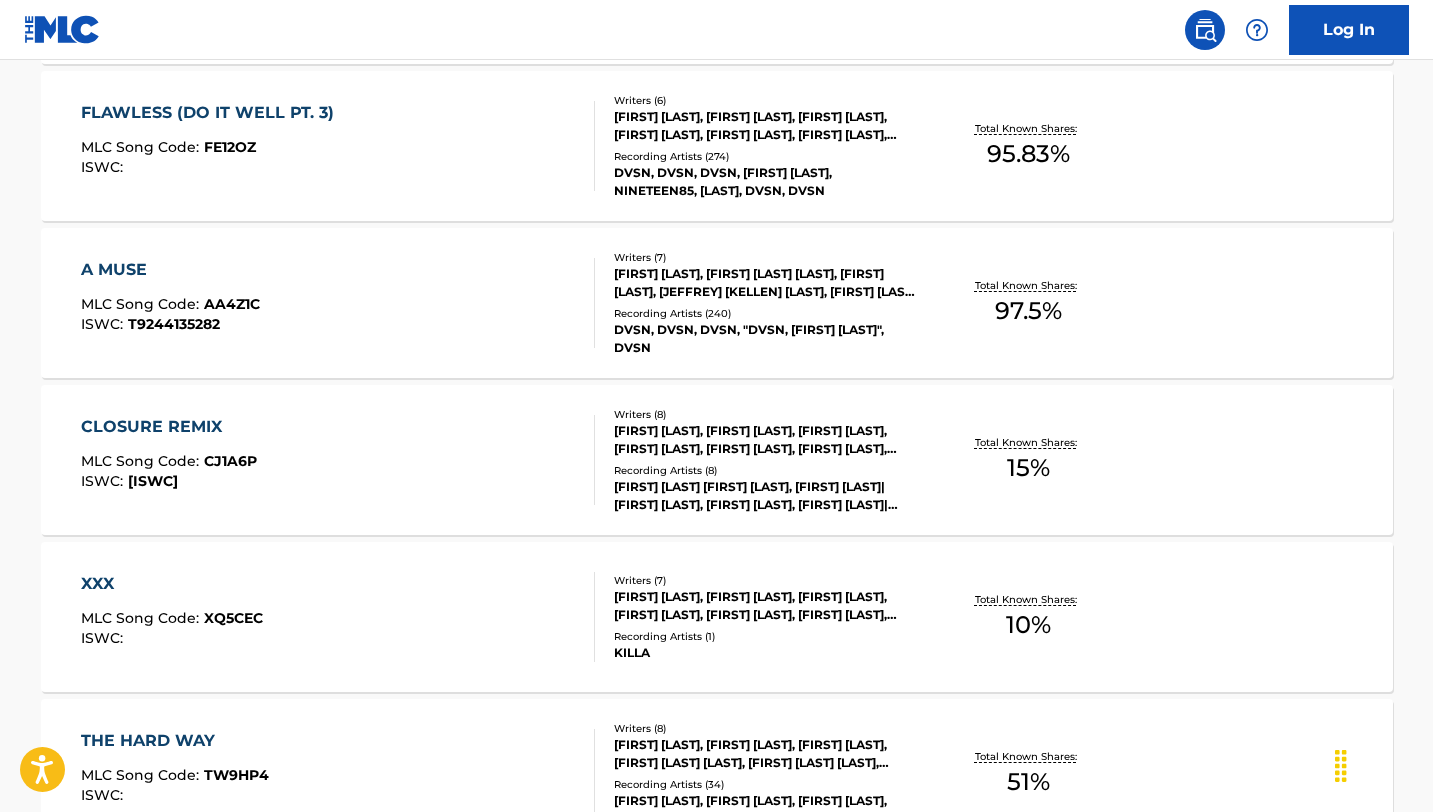 click on "A MUSE" at bounding box center (170, 270) 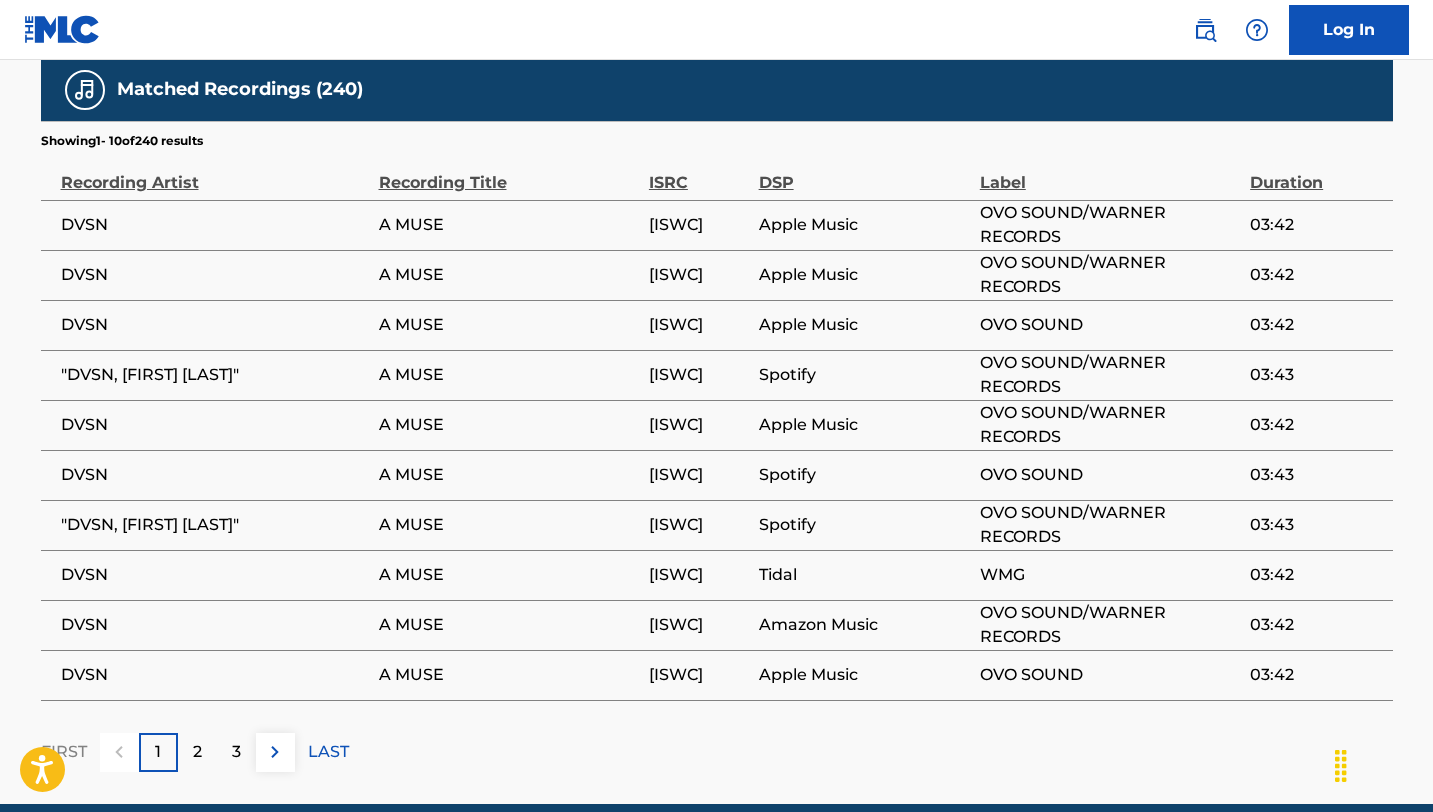 scroll, scrollTop: 3311, scrollLeft: 0, axis: vertical 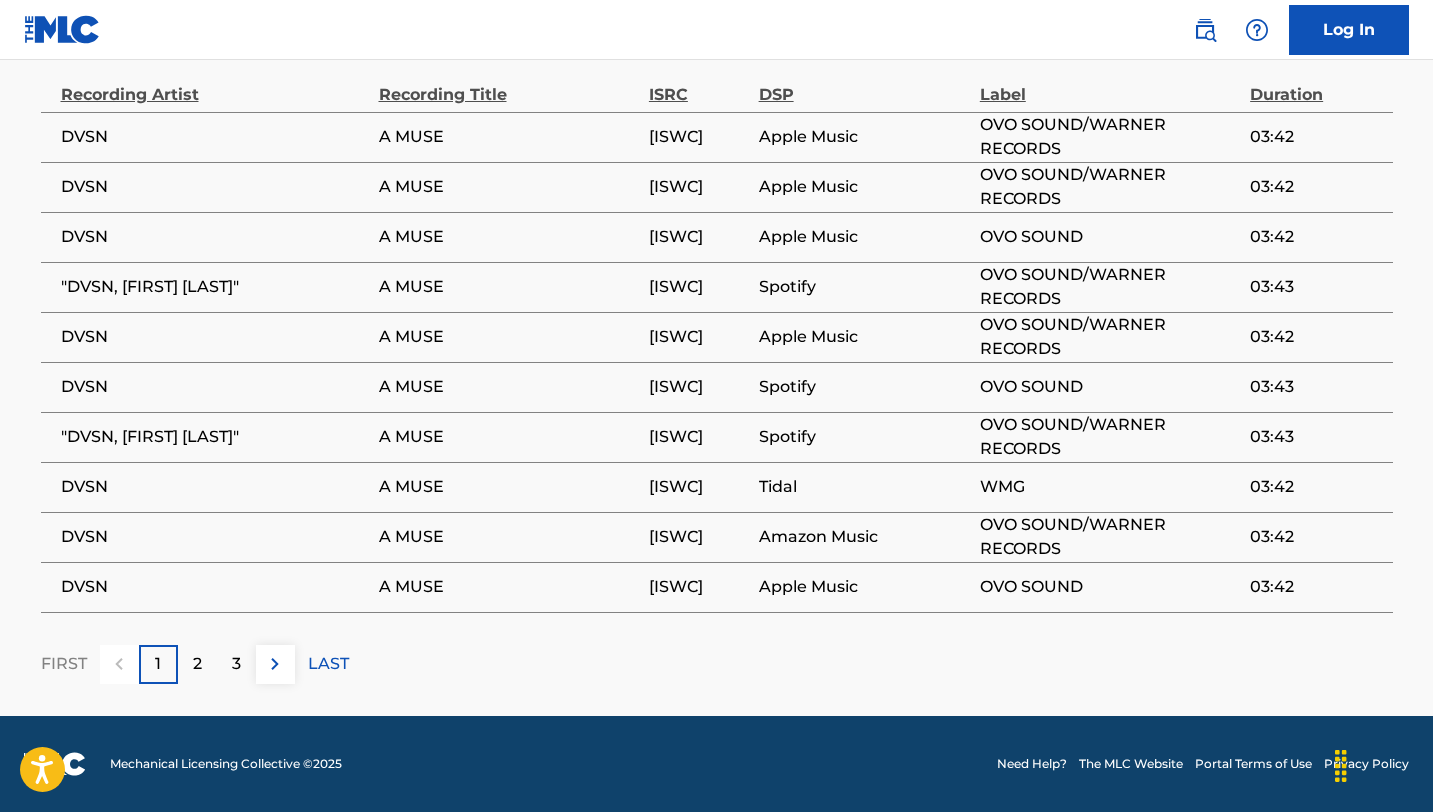 click on "2" at bounding box center [197, 664] 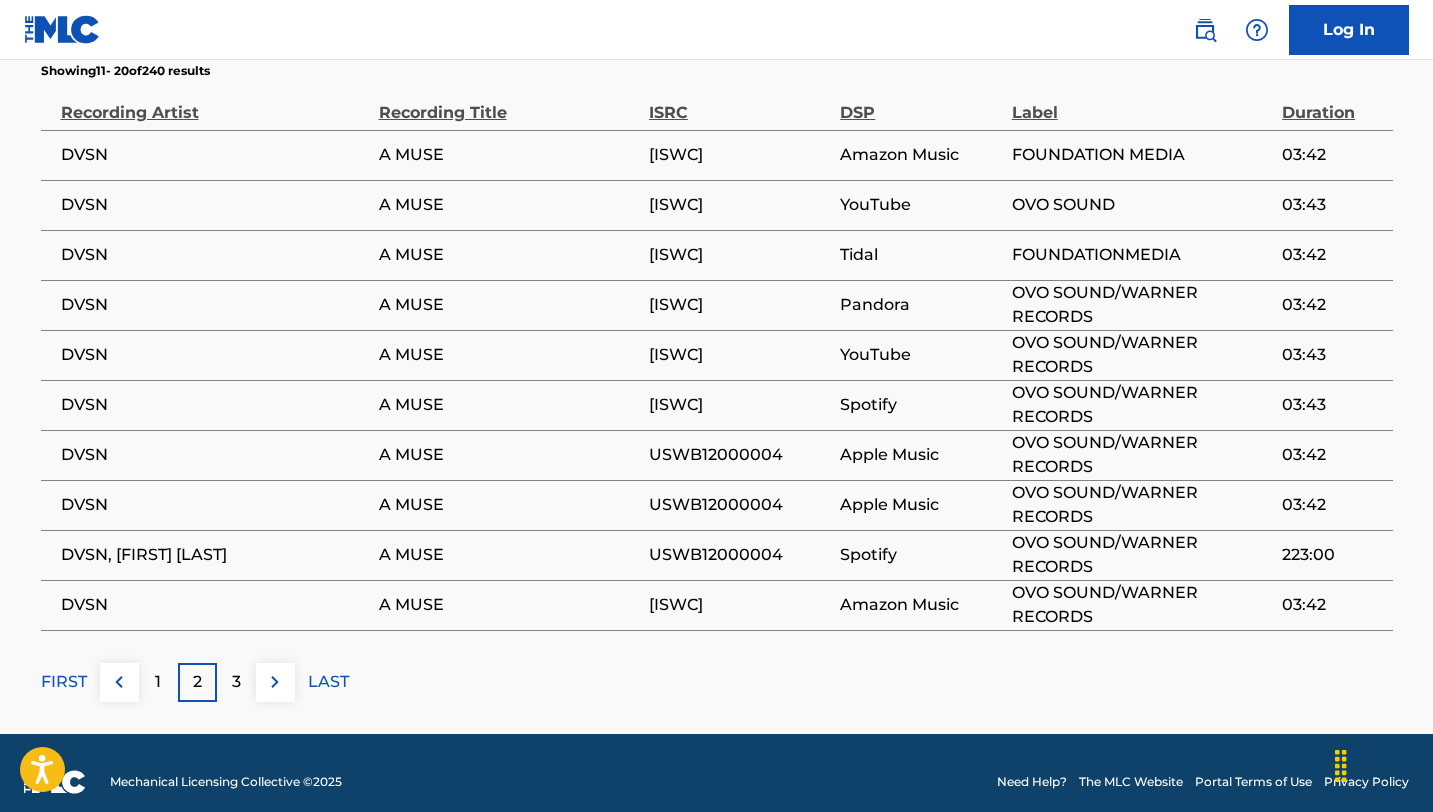 scroll, scrollTop: 3311, scrollLeft: 0, axis: vertical 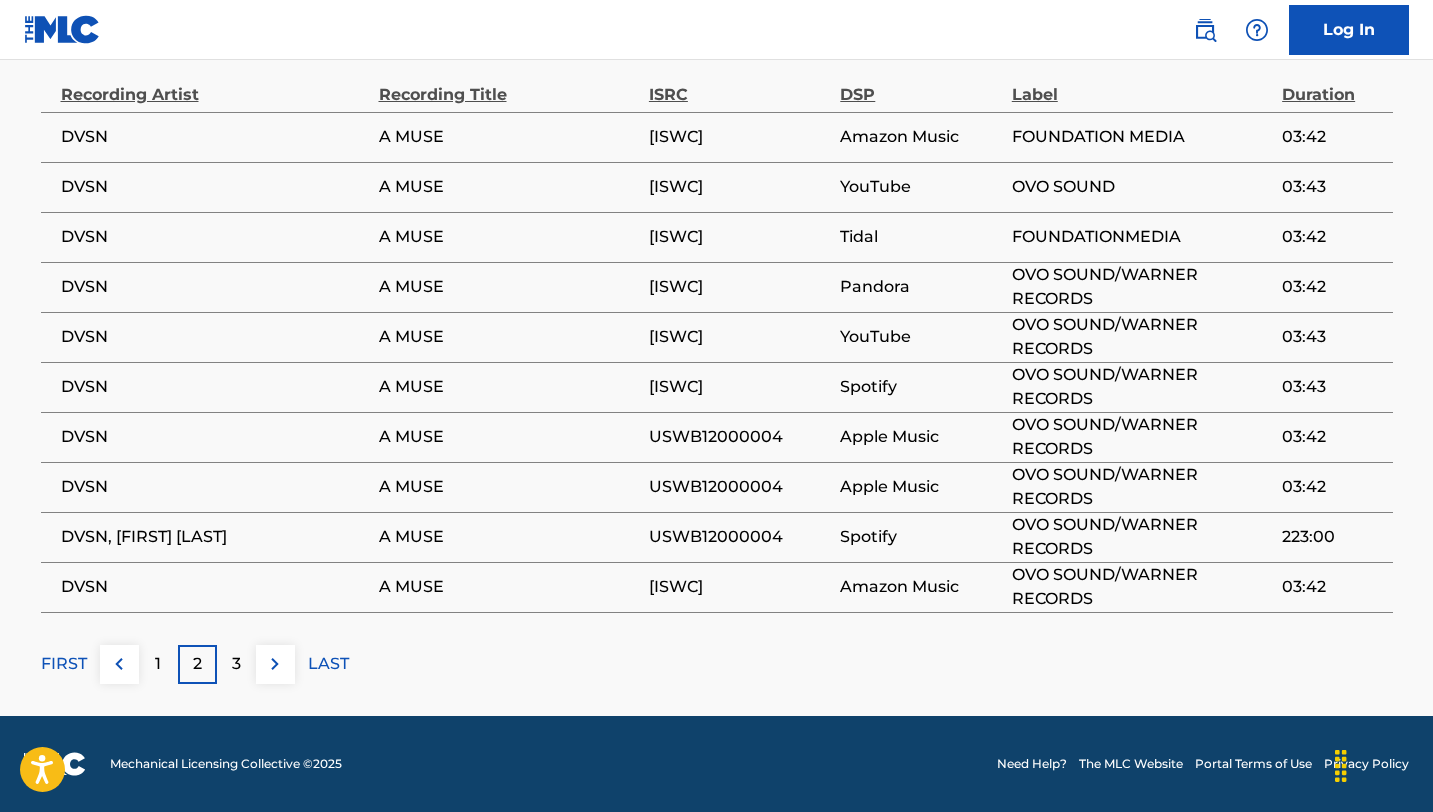 click on "3" at bounding box center (236, 664) 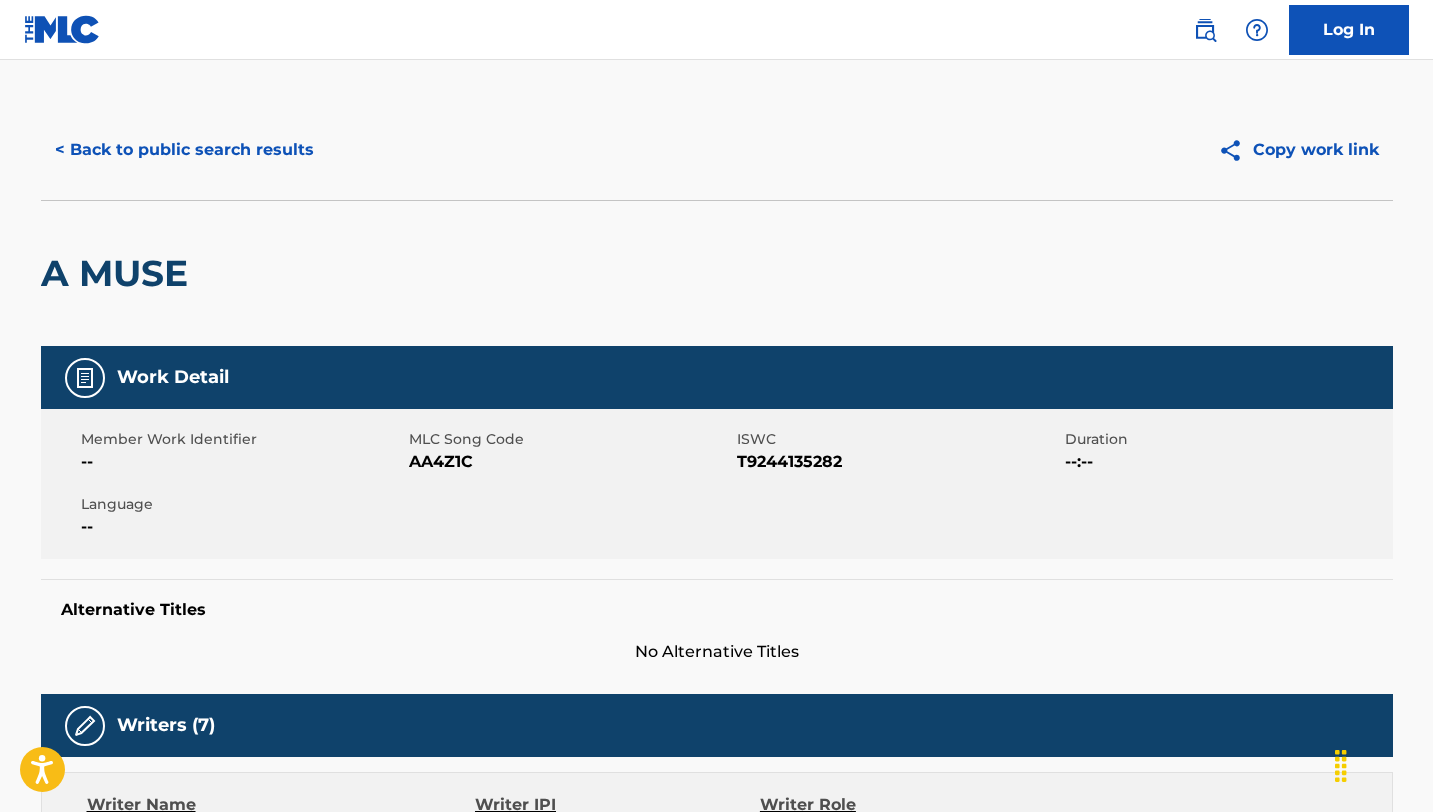 scroll, scrollTop: 0, scrollLeft: 0, axis: both 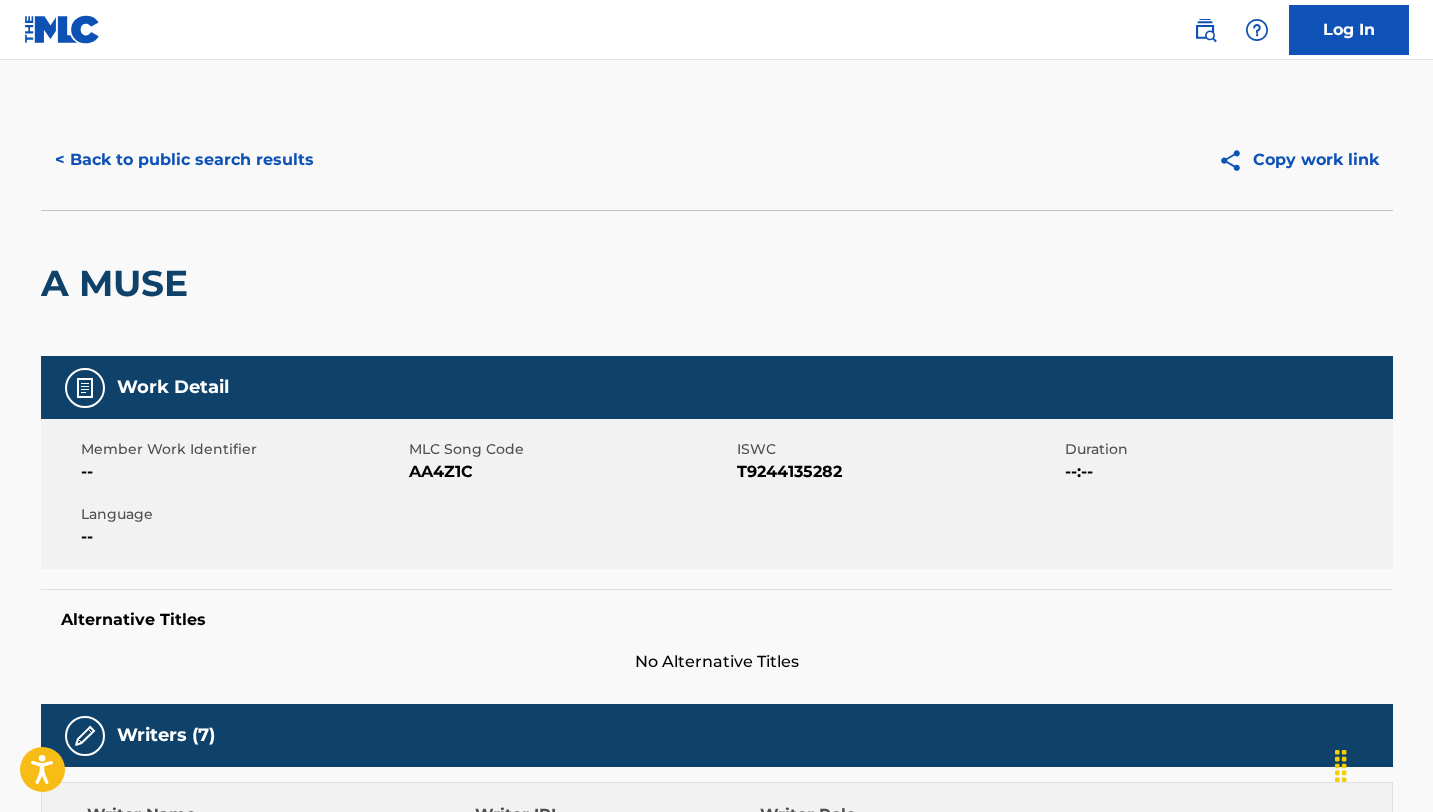 click on "< Back to public search results" at bounding box center [184, 160] 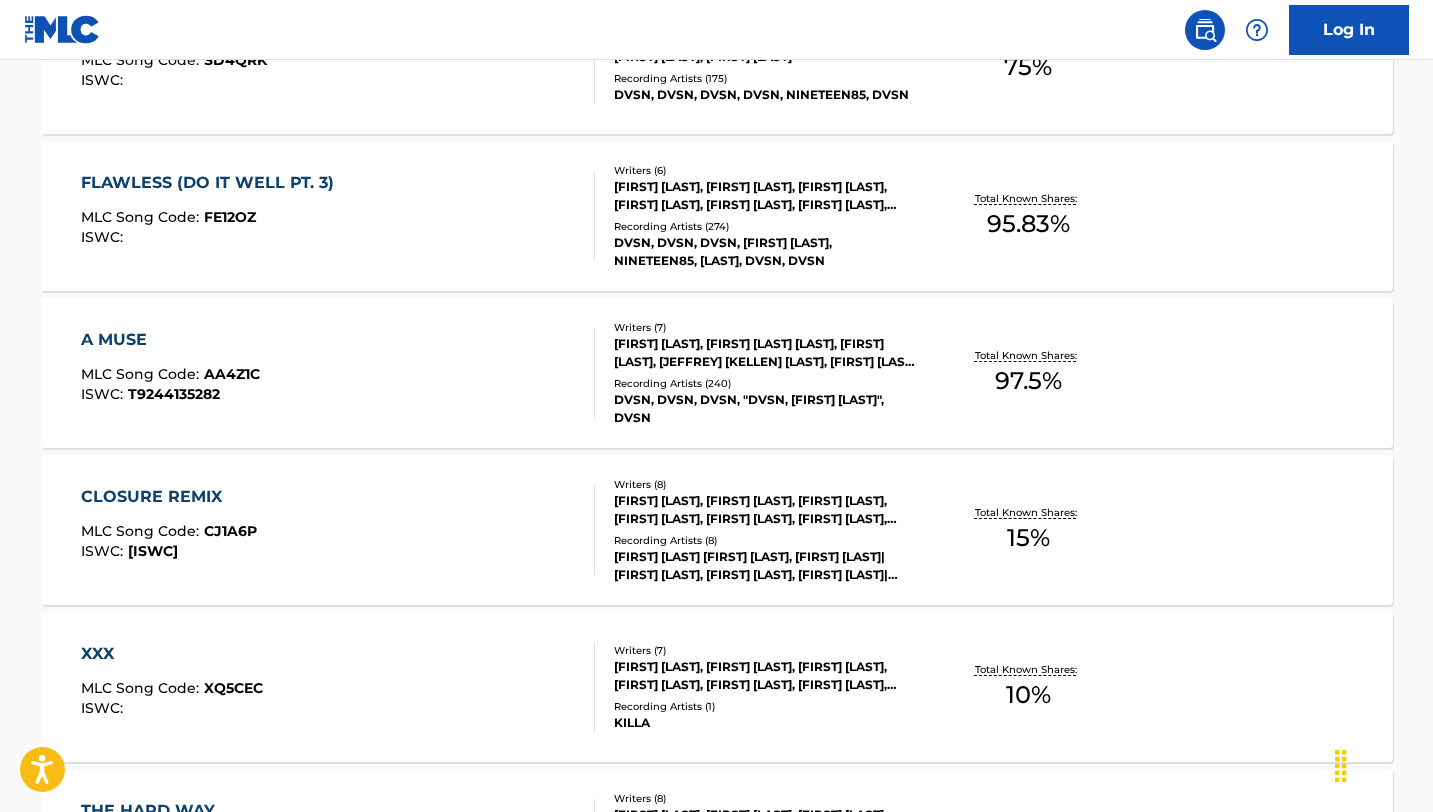 scroll, scrollTop: 6469, scrollLeft: 0, axis: vertical 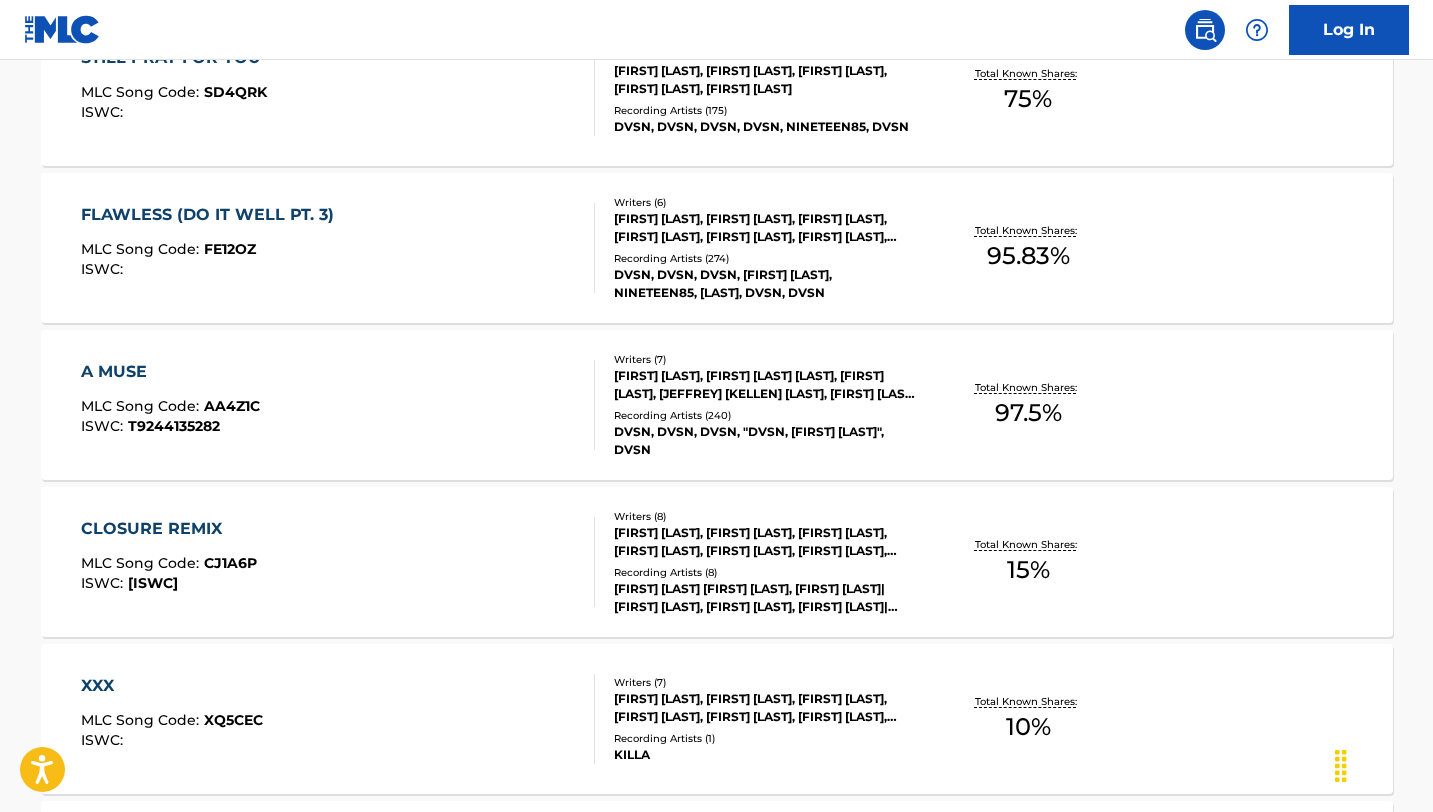 click on "FLAWLESS (DO IT WELL PT. 3)" at bounding box center (212, 215) 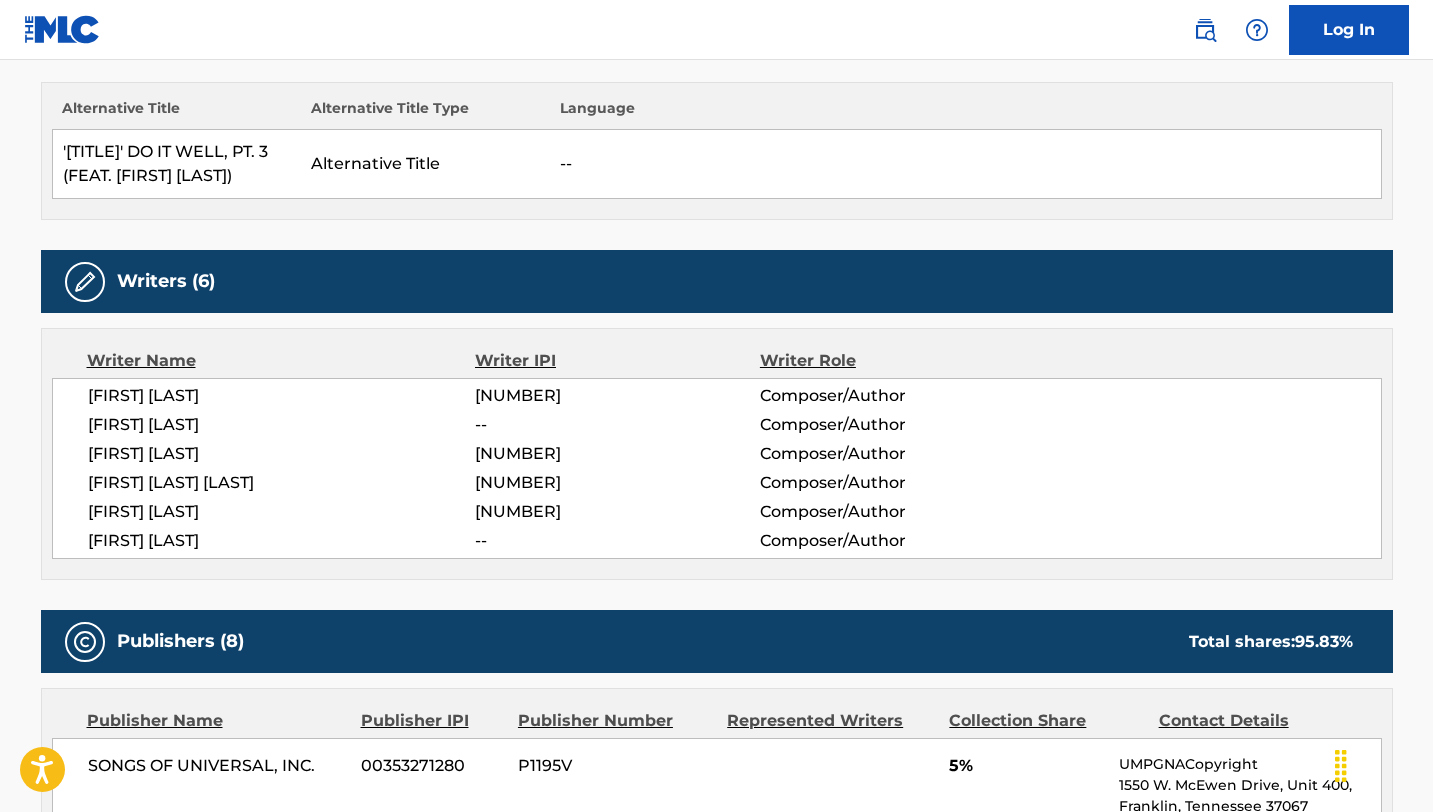 scroll, scrollTop: 0, scrollLeft: 0, axis: both 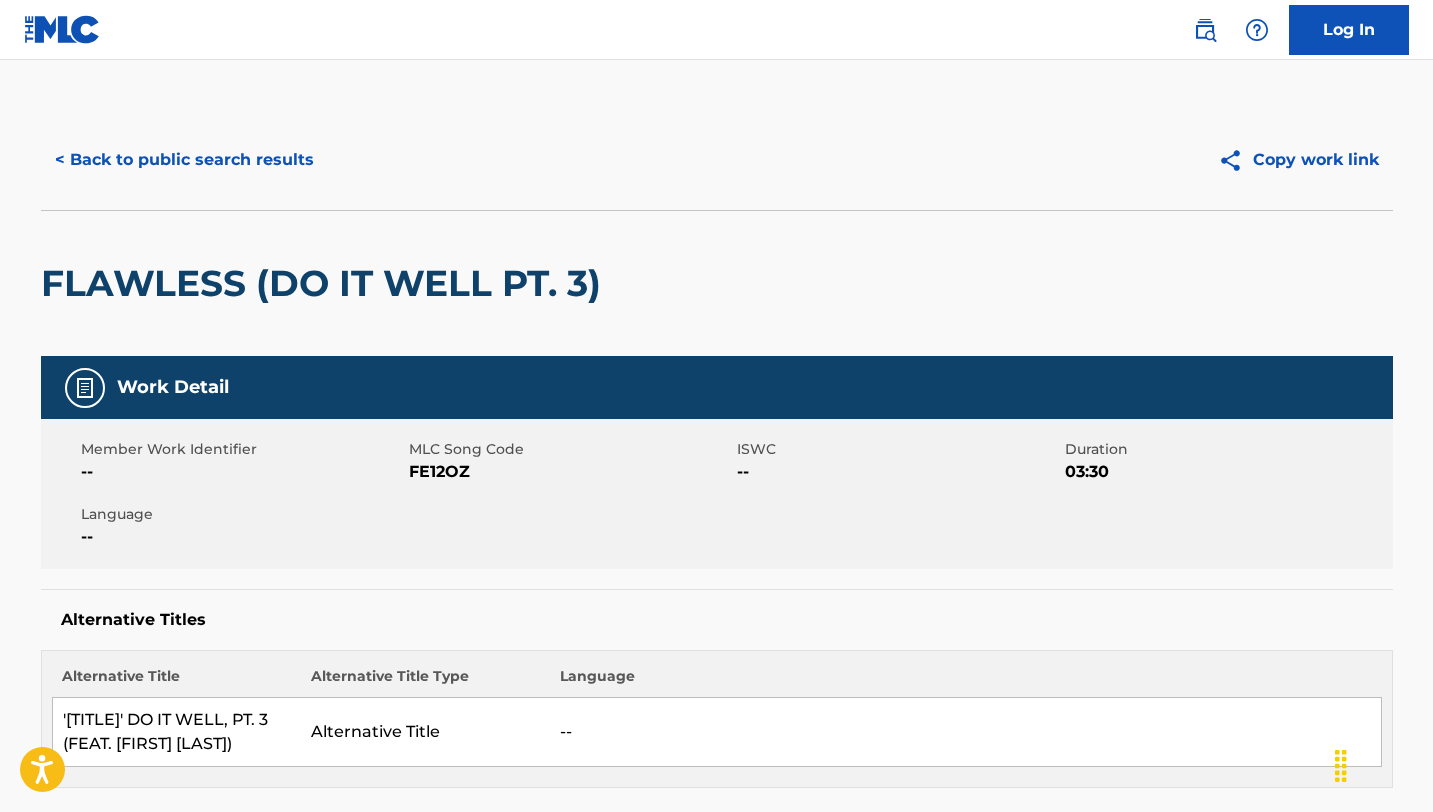 click on "< Back to public search results" at bounding box center (184, 160) 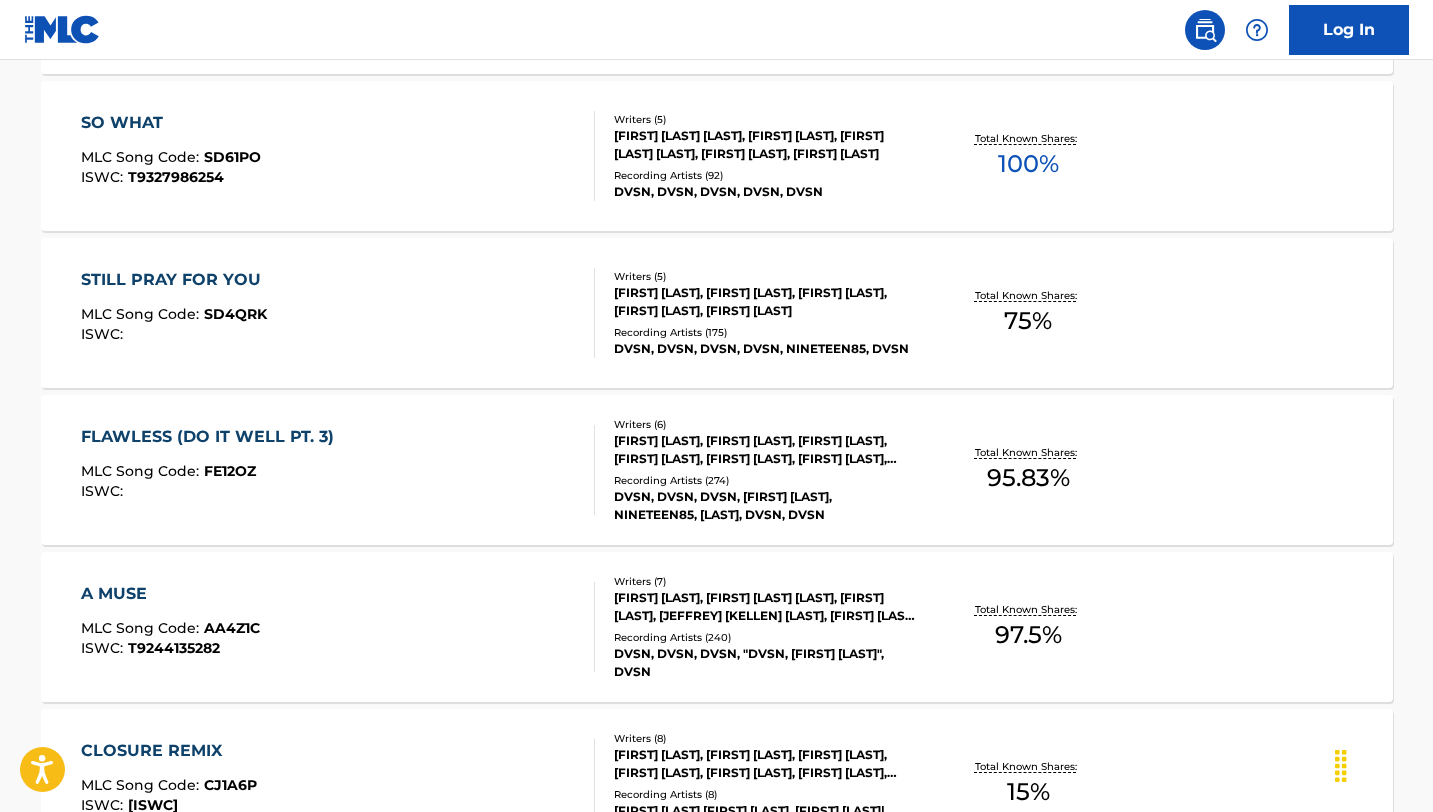 scroll, scrollTop: 6236, scrollLeft: 0, axis: vertical 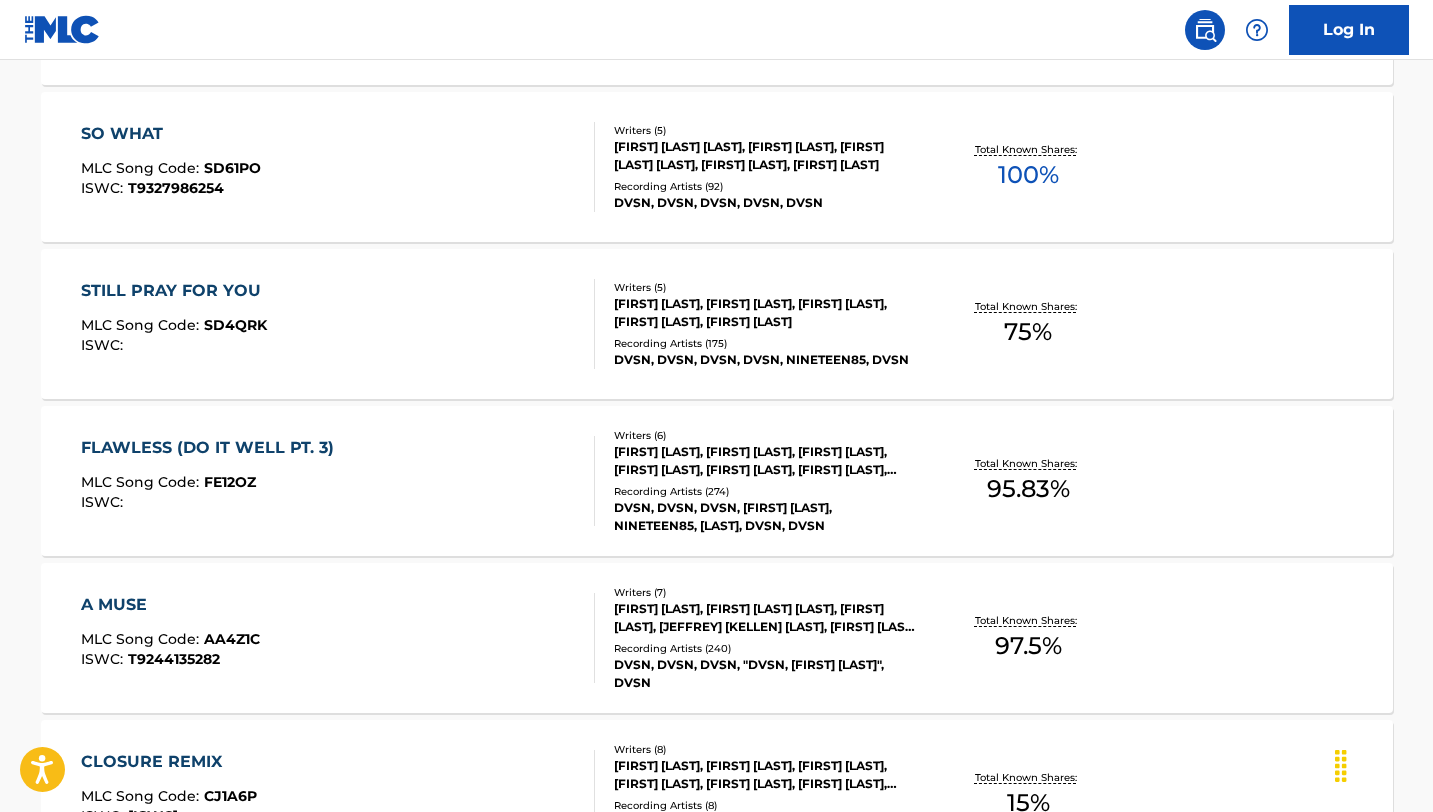 click on "STILL PRAY FOR YOU MLC Song Code : SD4QRK ISWC : Writers ( 5 ) [FIRST] [LAST], [FIRST] [LAST], [FIRST] [LAST], [FIRST] [LAST], [FIRST] [LAST] Recording Artists ( 175 ) DVSN, DVSN, DVSN, DVSN, NINETEEN85, DVSN Total Known Shares: 75 %" at bounding box center (717, 324) 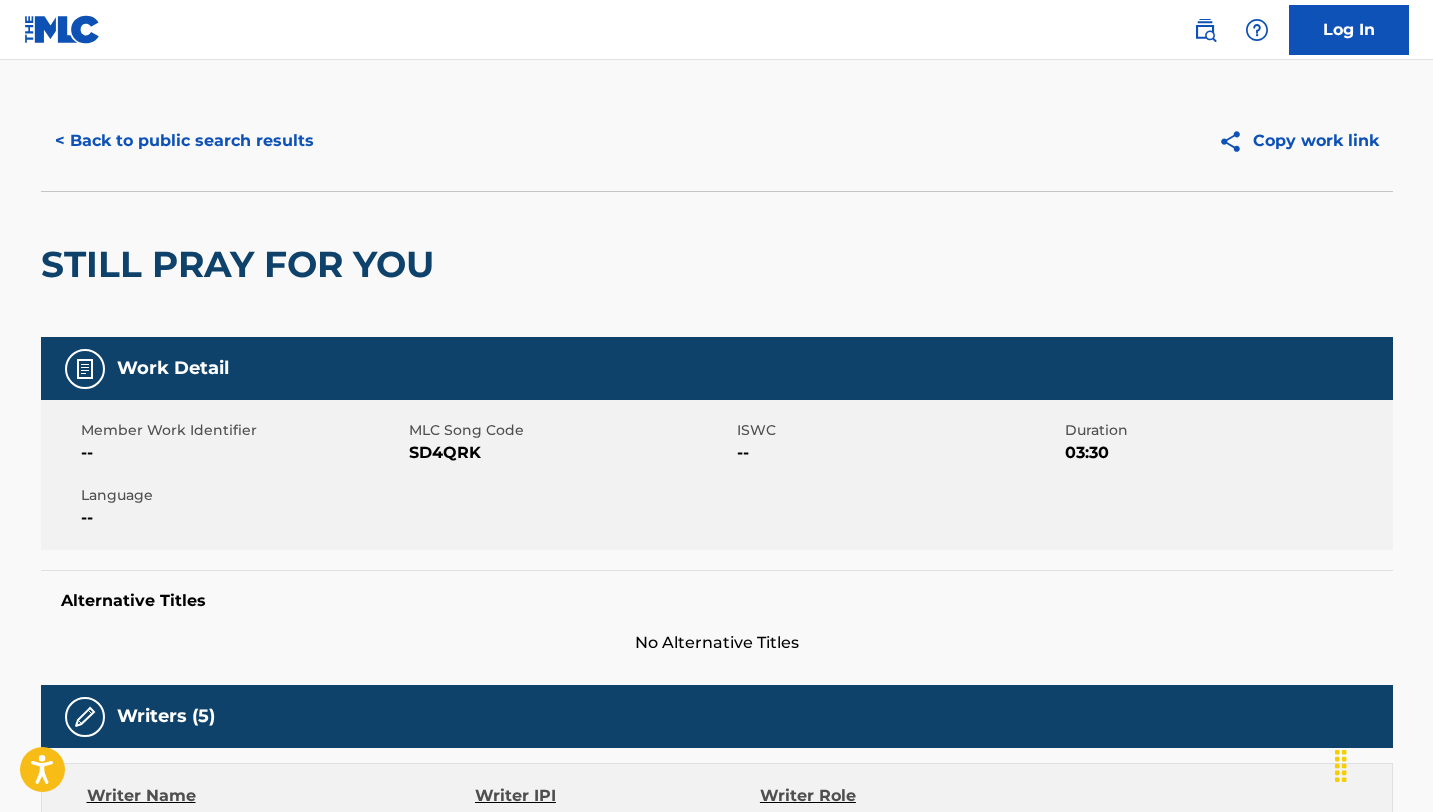 scroll, scrollTop: 0, scrollLeft: 0, axis: both 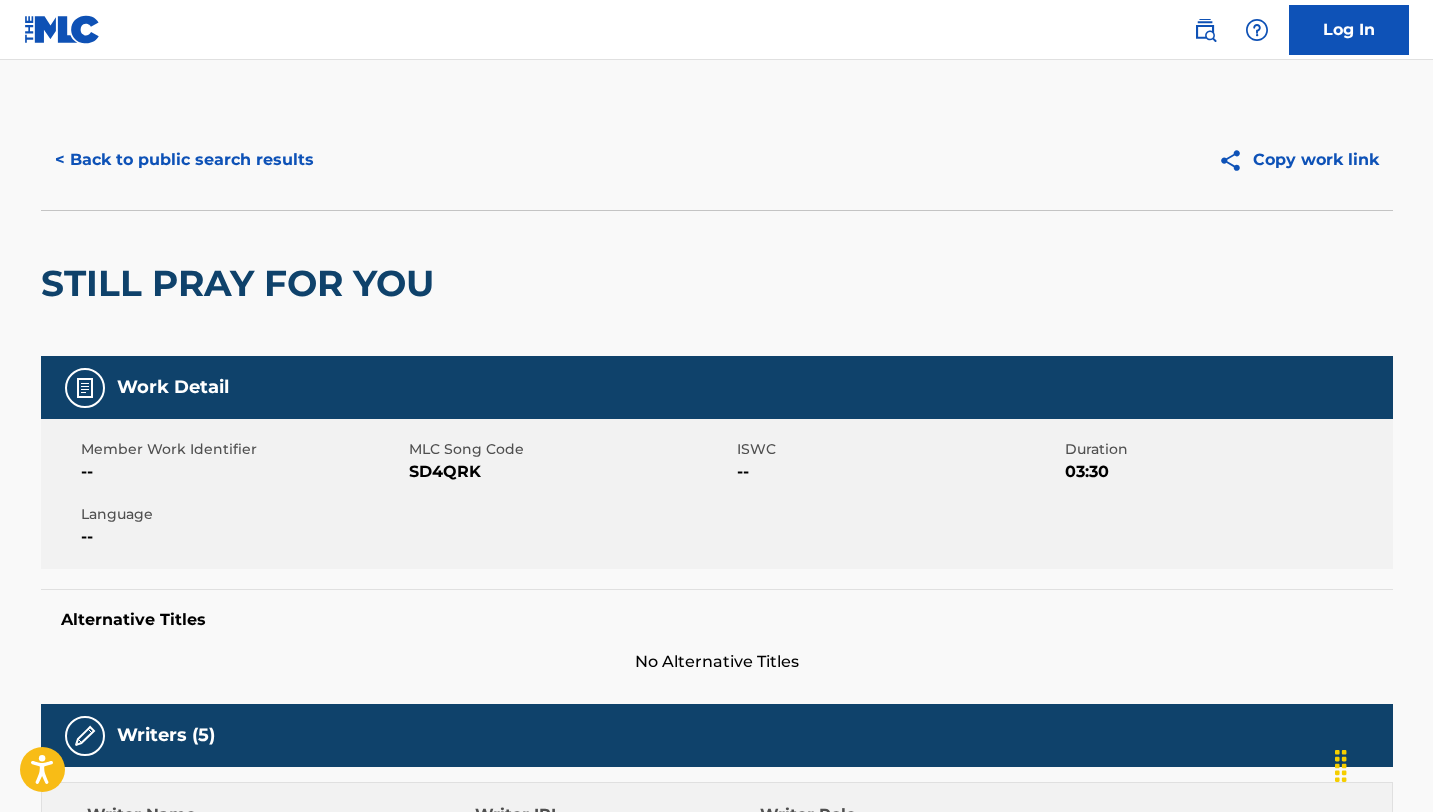 click on "< Back to public search results" at bounding box center [184, 160] 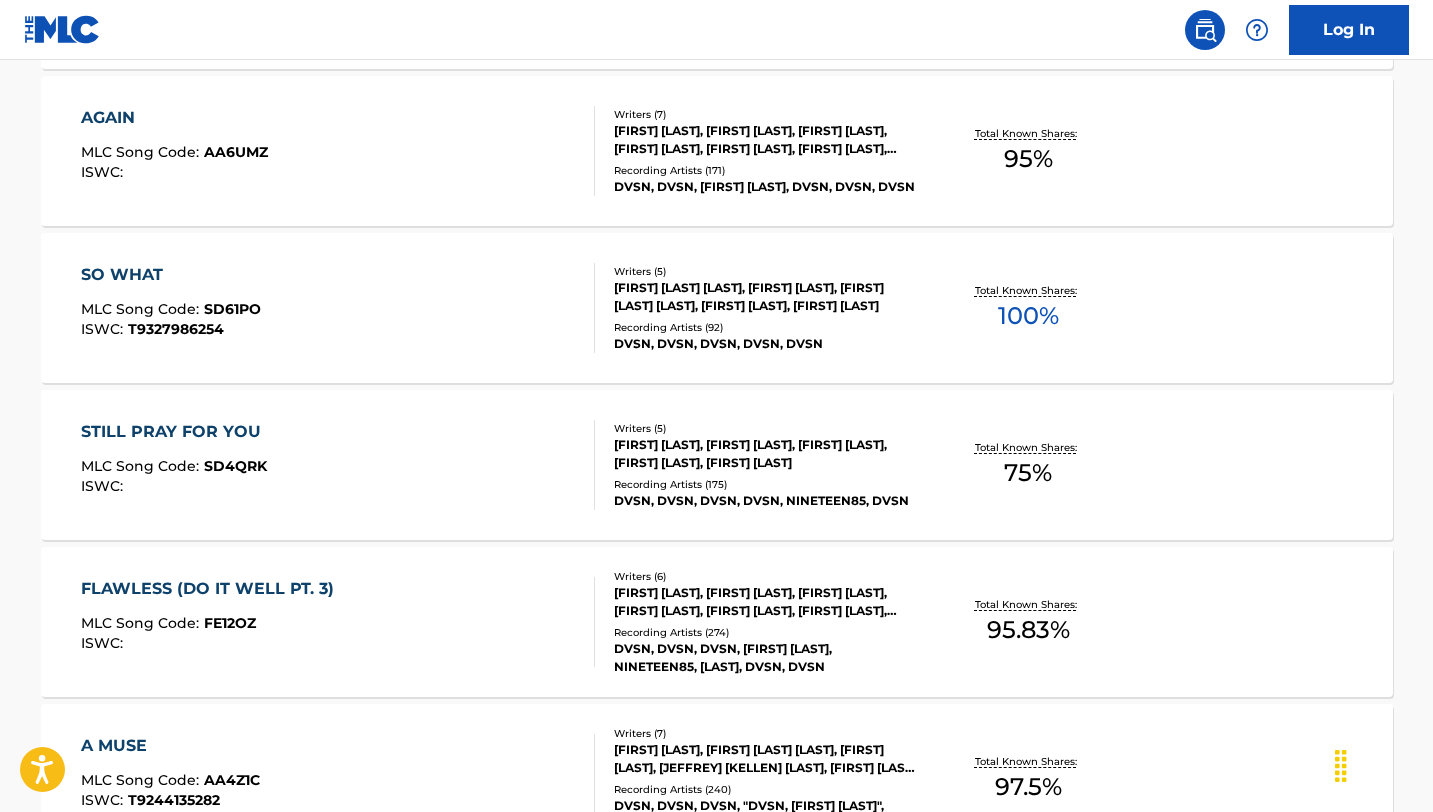 scroll, scrollTop: 6085, scrollLeft: 0, axis: vertical 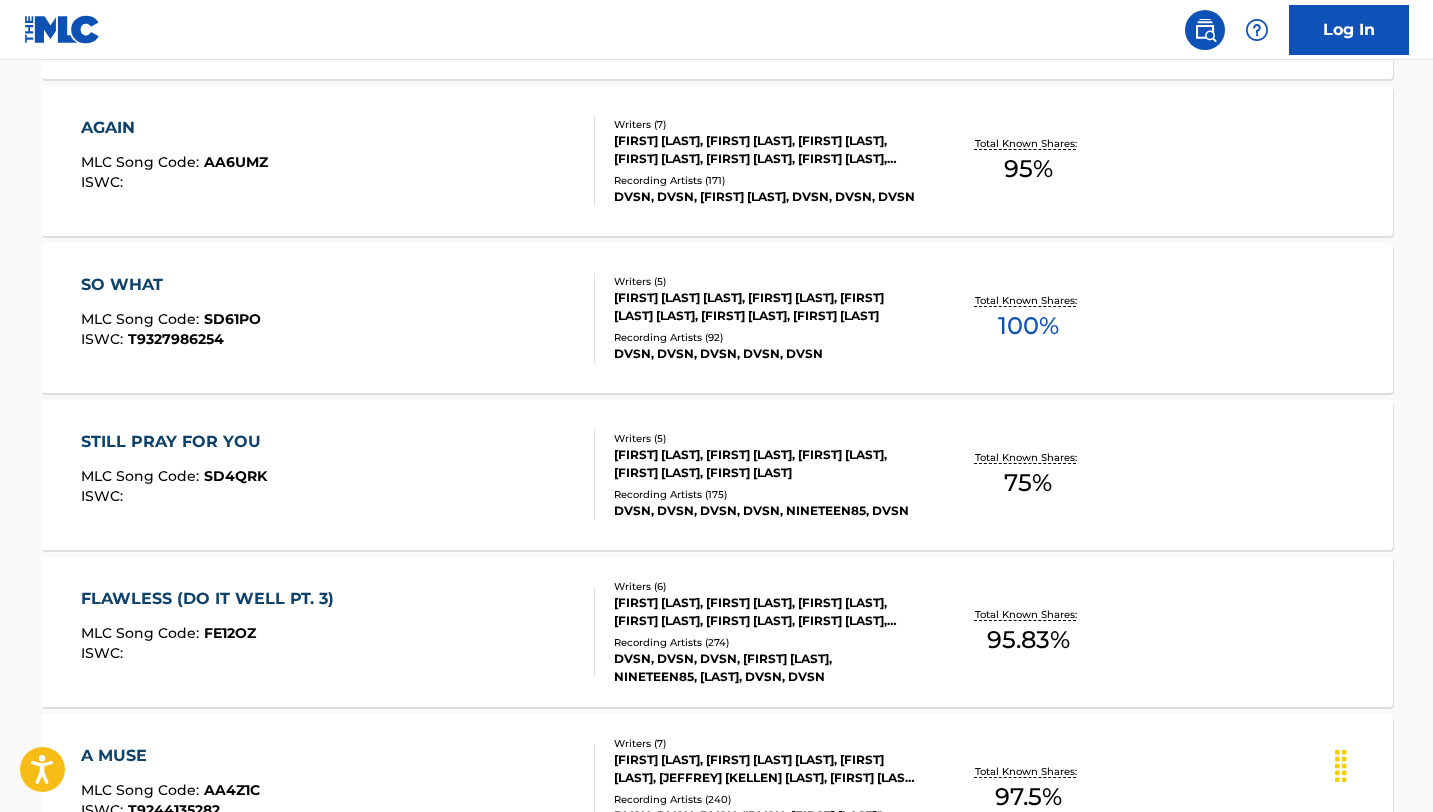 click on "SO WHAT" at bounding box center (171, 285) 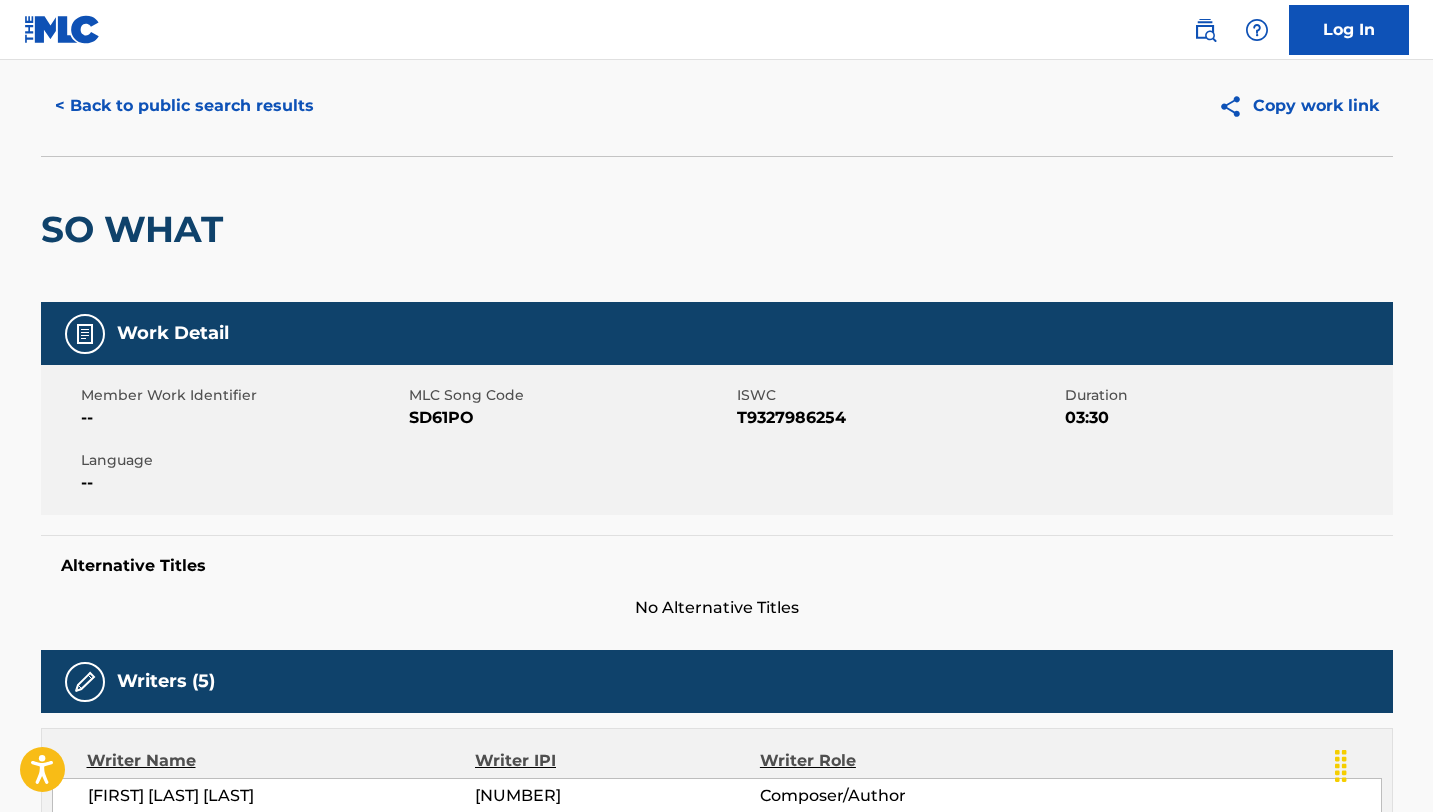 scroll, scrollTop: 0, scrollLeft: 0, axis: both 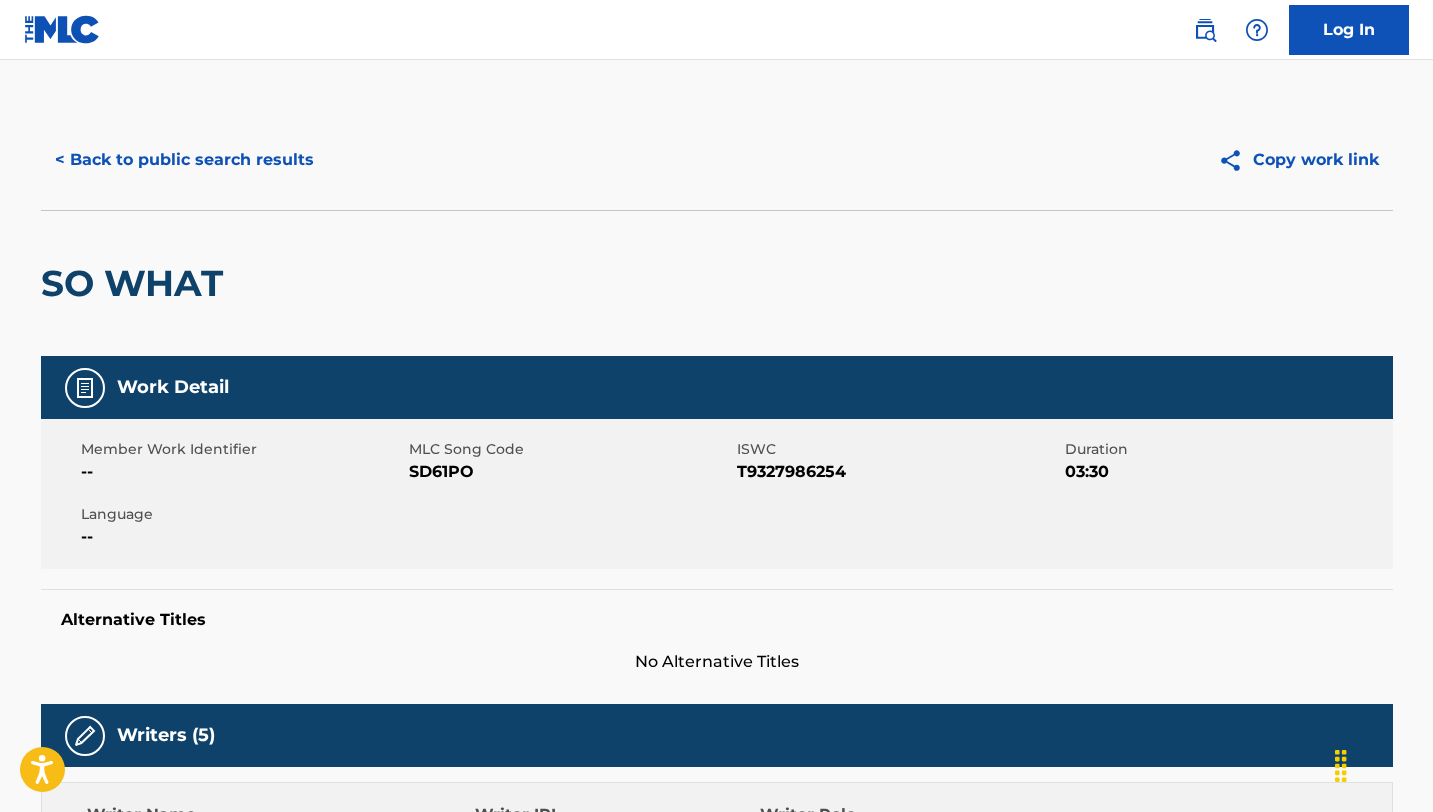 click on "< Back to public search results" at bounding box center (184, 160) 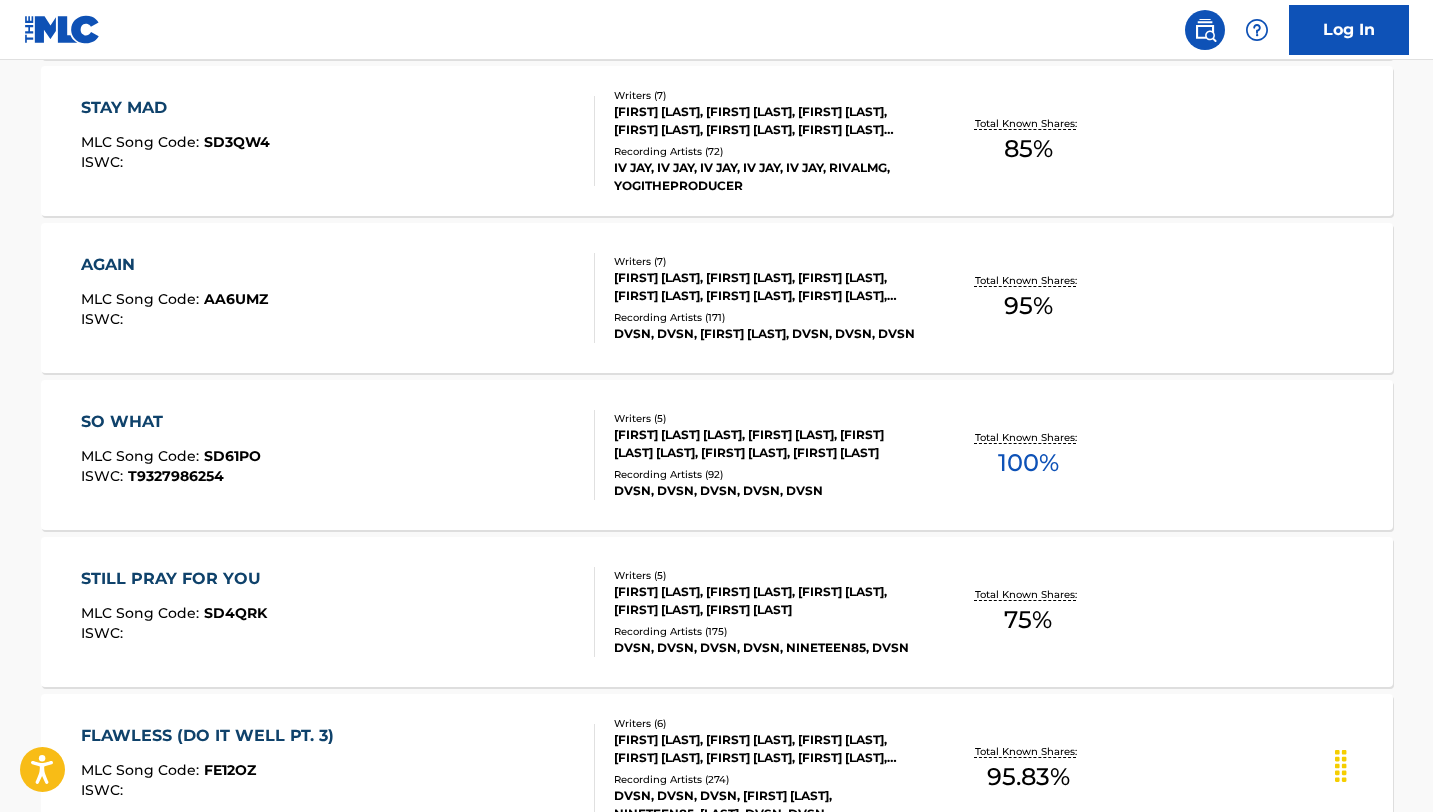 scroll, scrollTop: 5939, scrollLeft: 0, axis: vertical 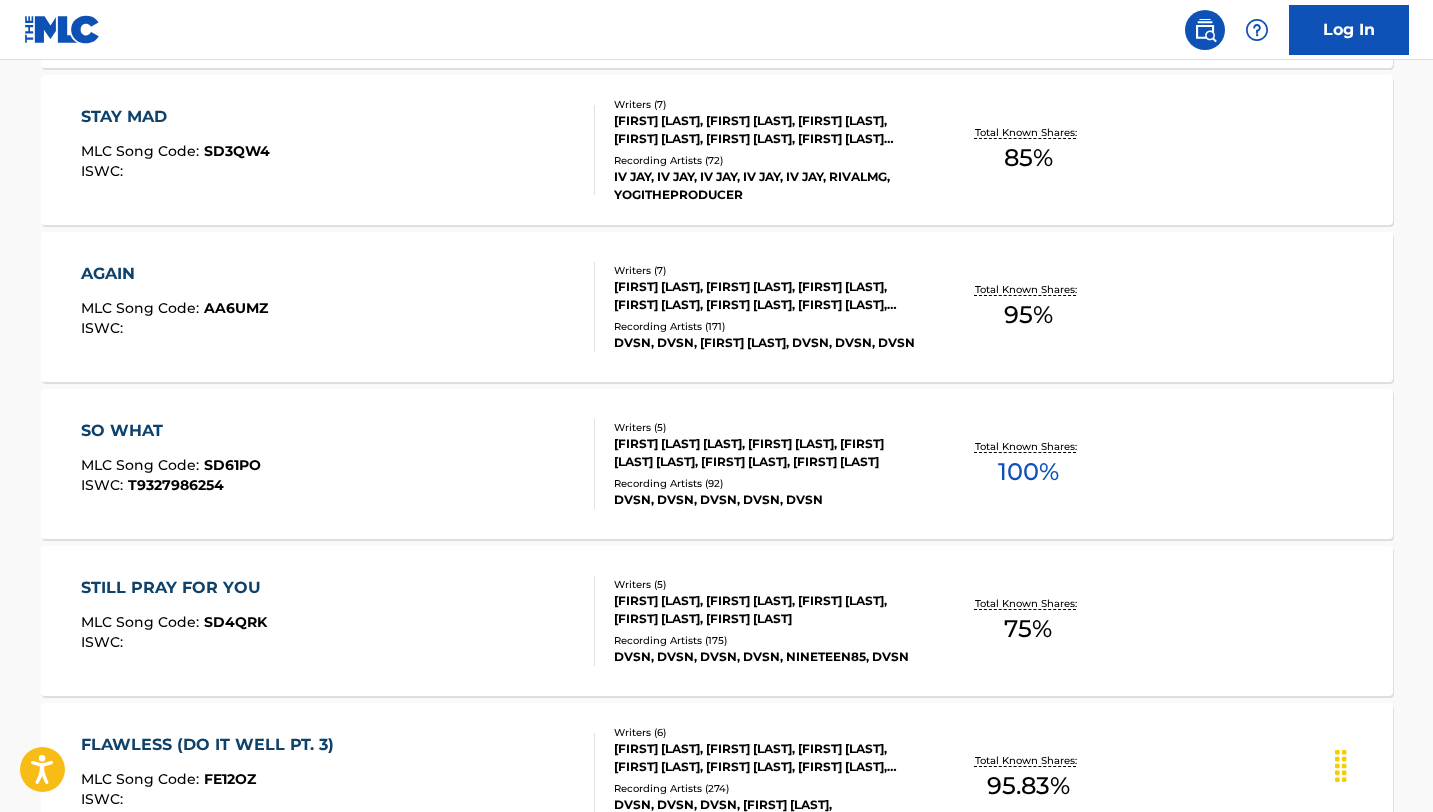click on "AGAIN" at bounding box center [174, 274] 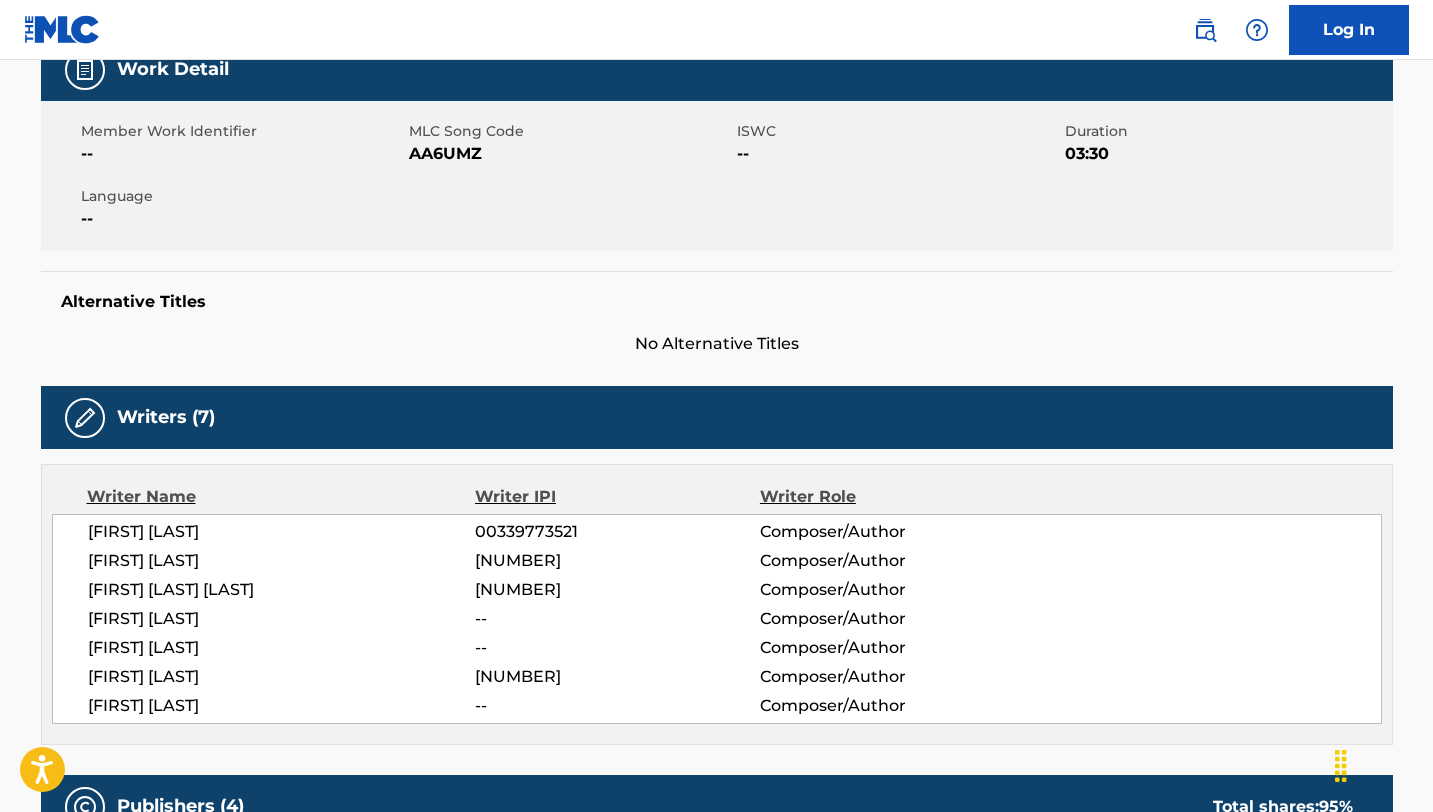 scroll, scrollTop: 0, scrollLeft: 0, axis: both 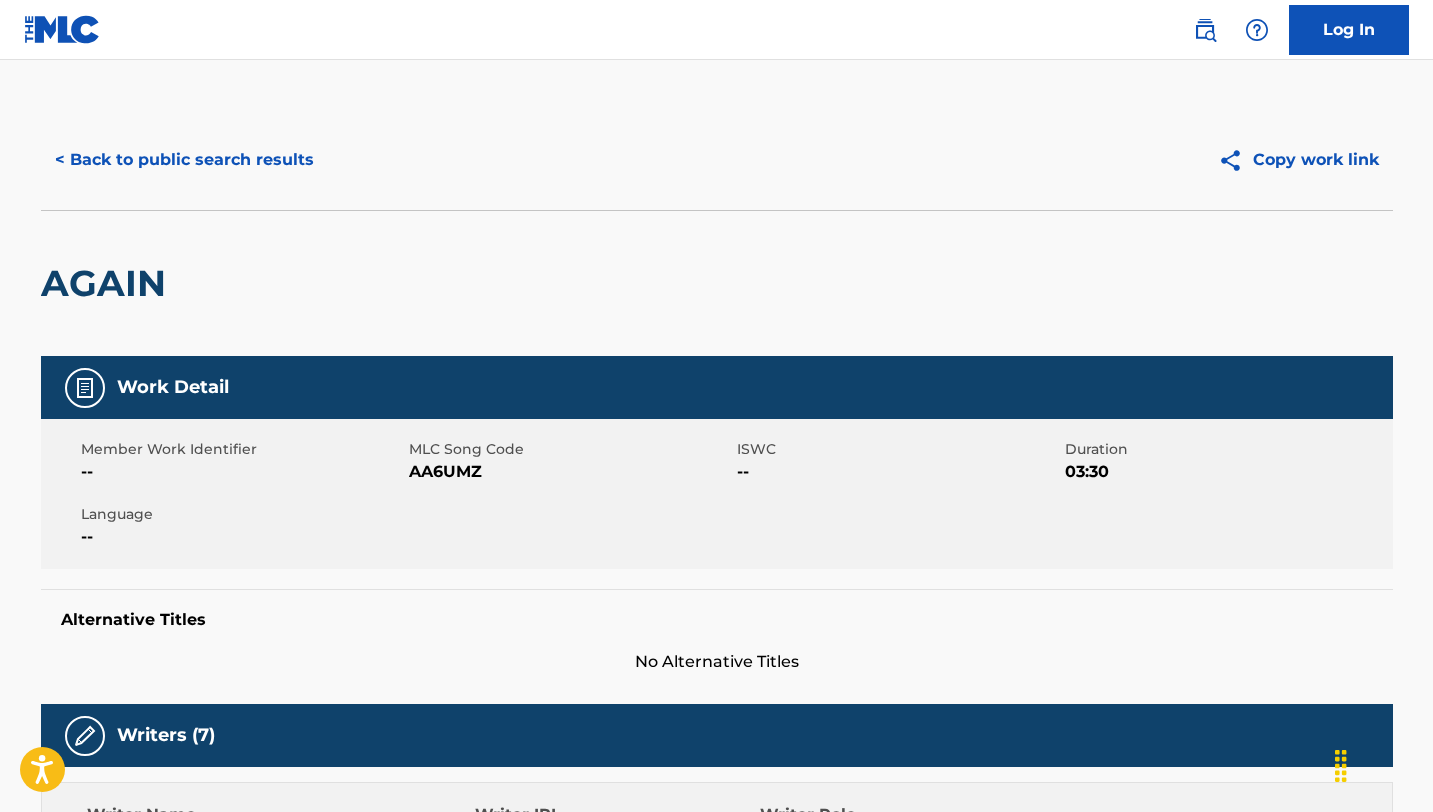 click on "< Back to public search results" at bounding box center (184, 160) 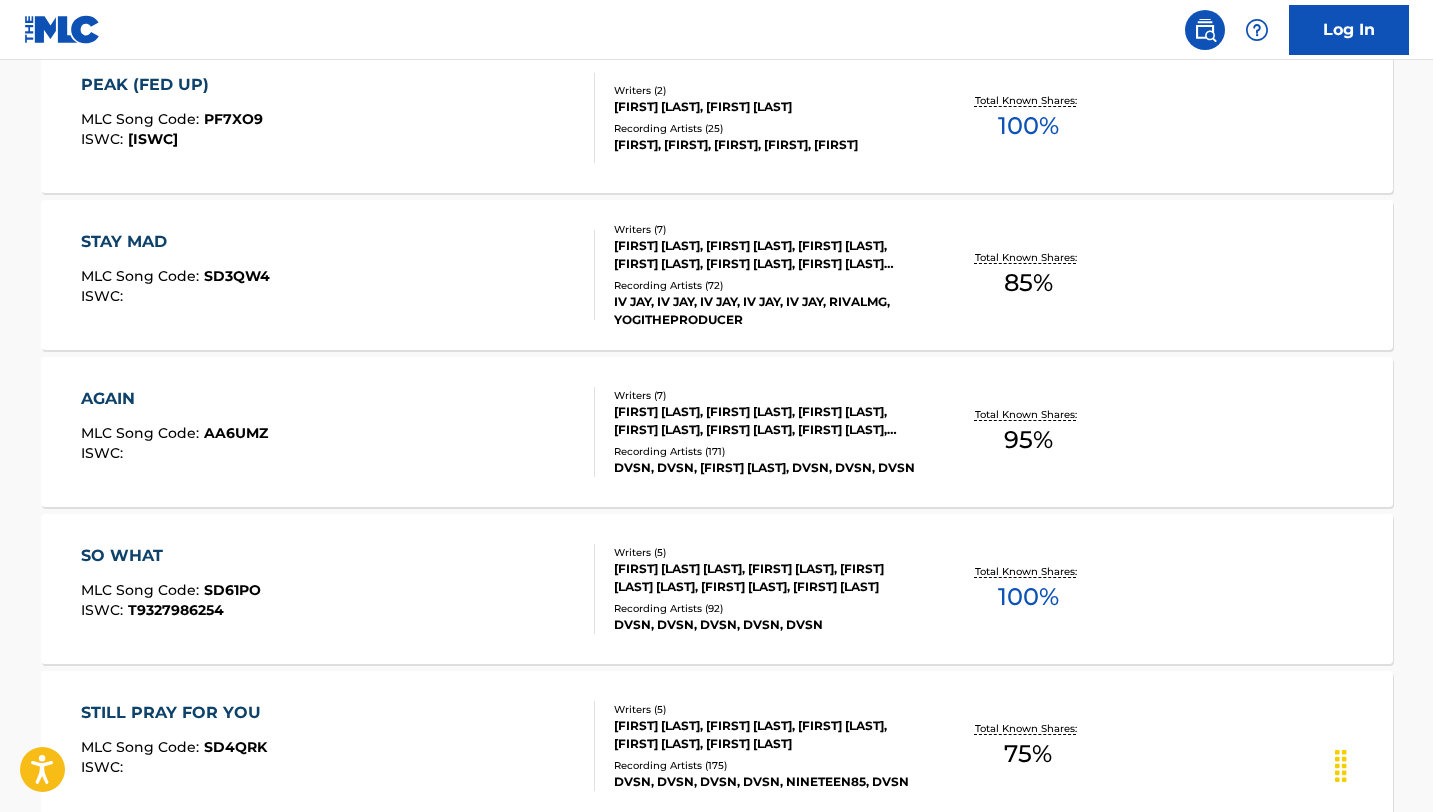 scroll, scrollTop: 5811, scrollLeft: 0, axis: vertical 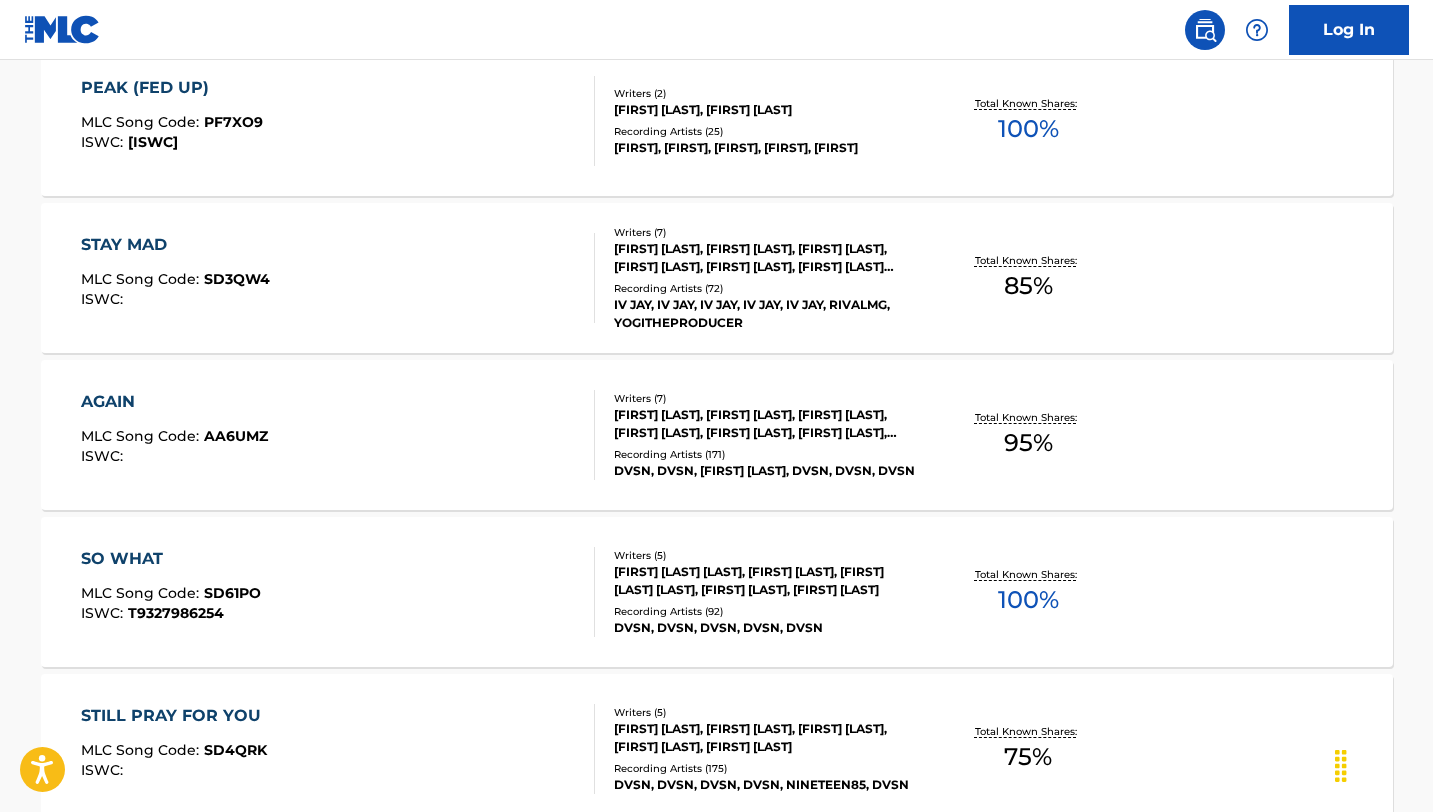 click on "STAY MAD" at bounding box center (175, 245) 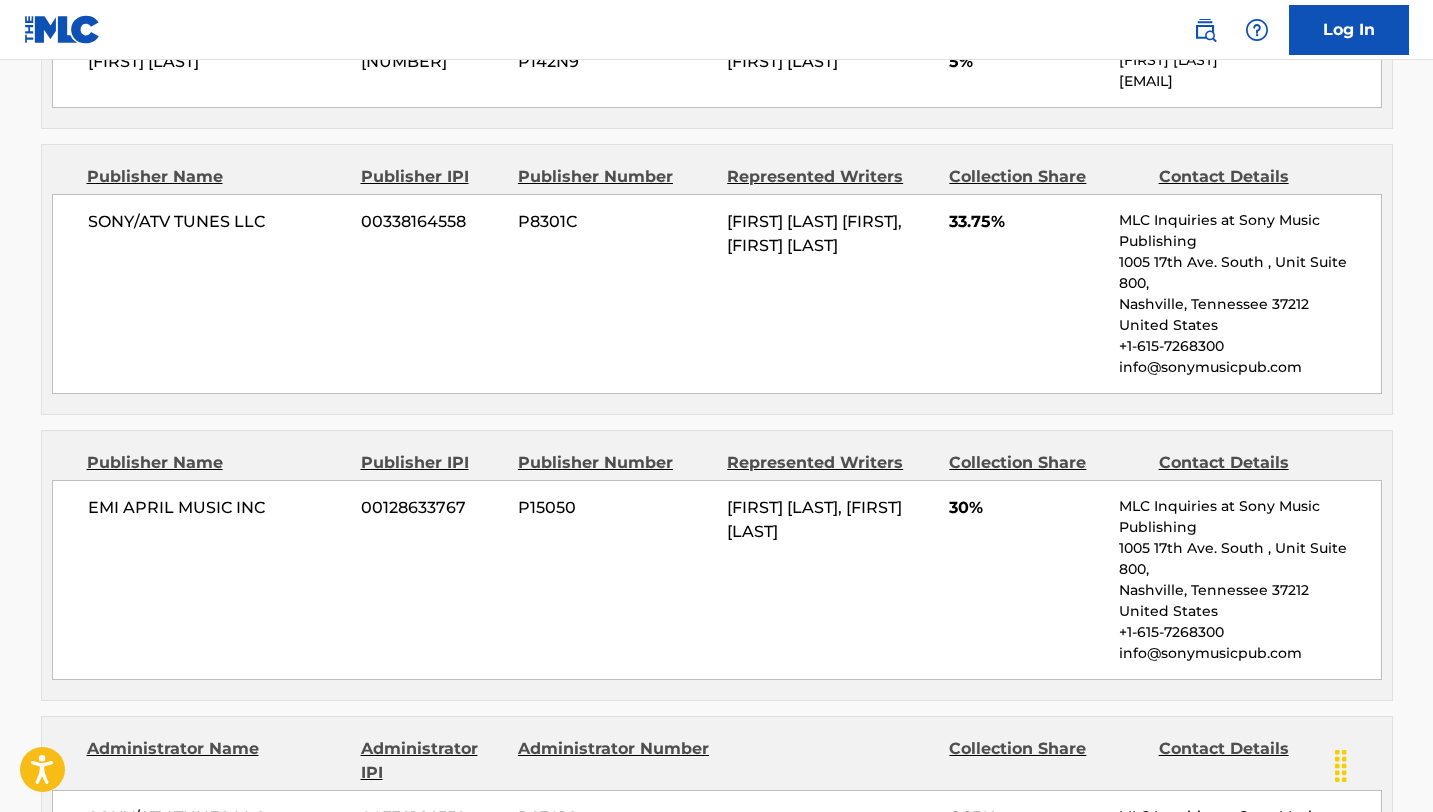 scroll, scrollTop: 1435, scrollLeft: 0, axis: vertical 